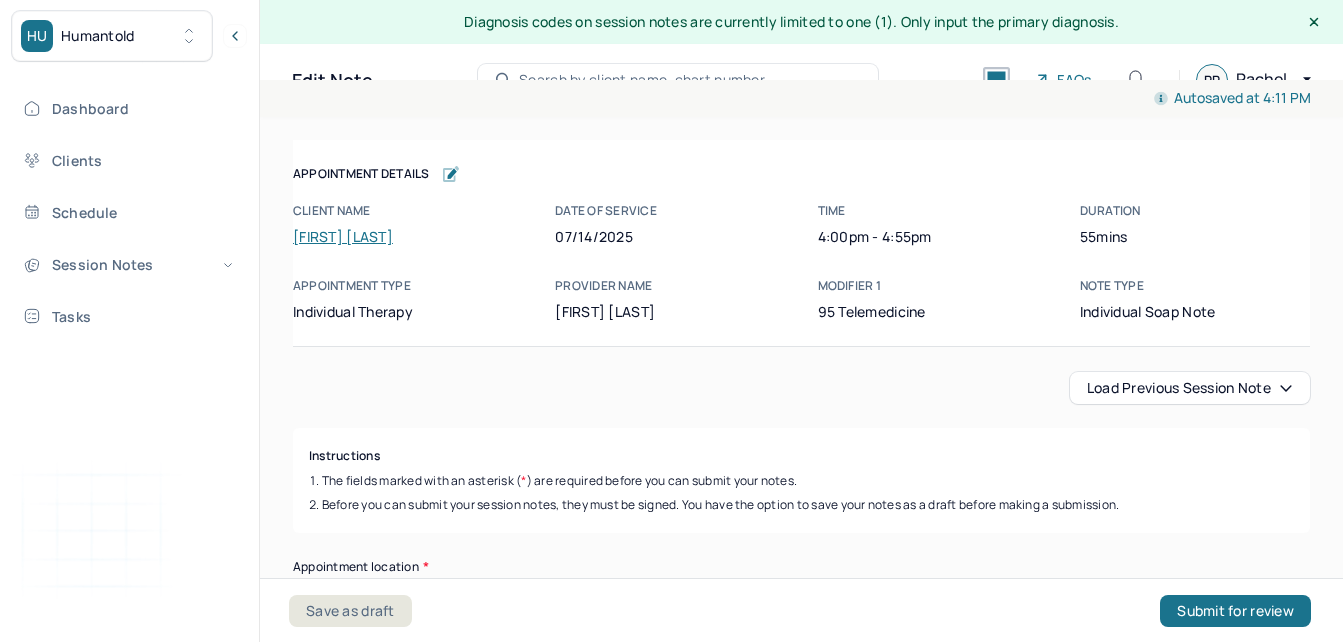 scroll, scrollTop: 0, scrollLeft: 0, axis: both 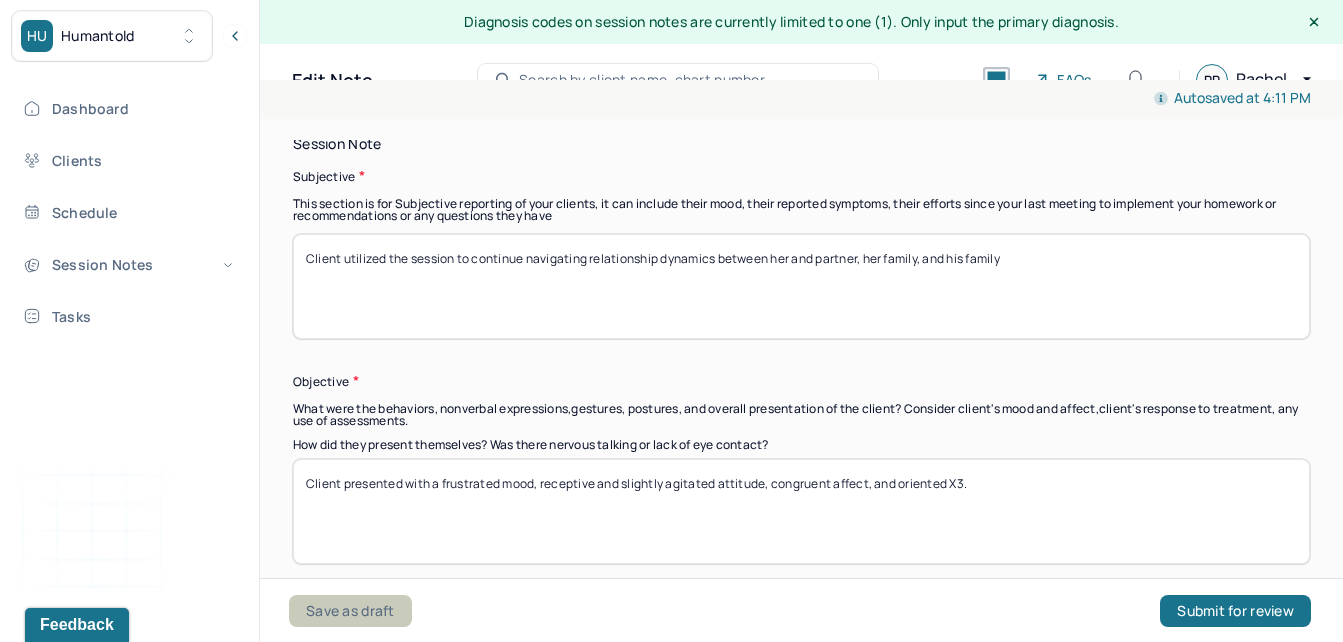 click on "Save as draft" at bounding box center (350, 611) 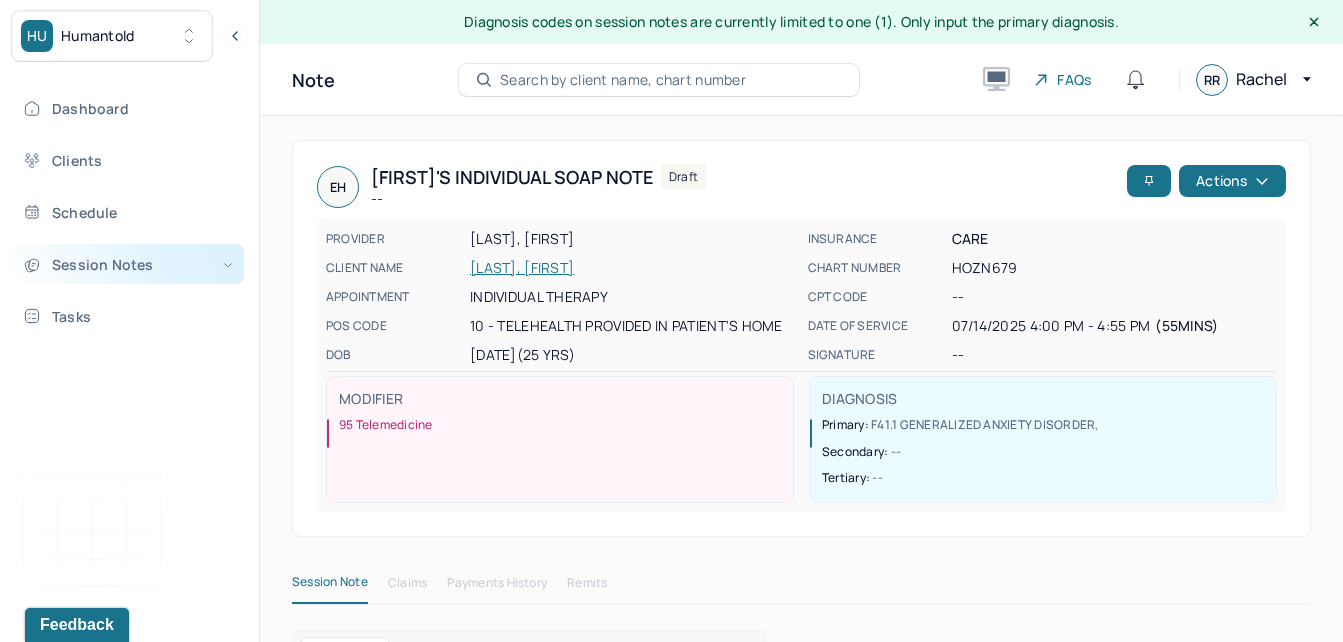 click on "Session Notes" at bounding box center (128, 264) 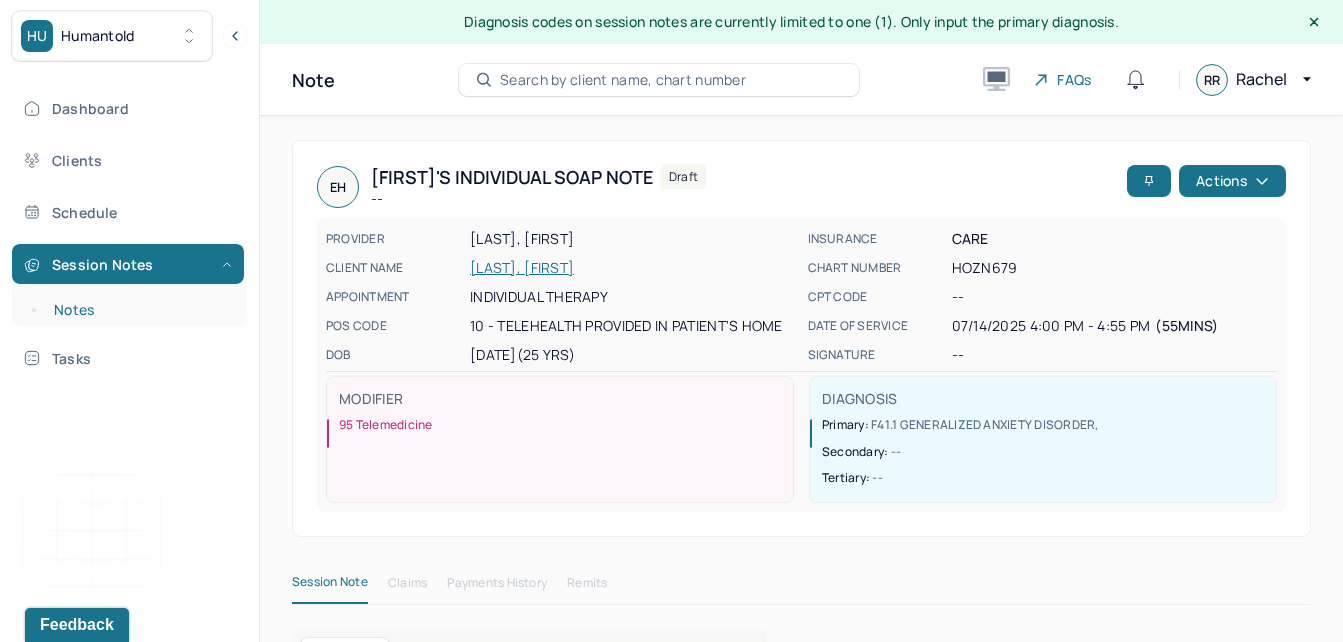 click on "Notes" at bounding box center (139, 310) 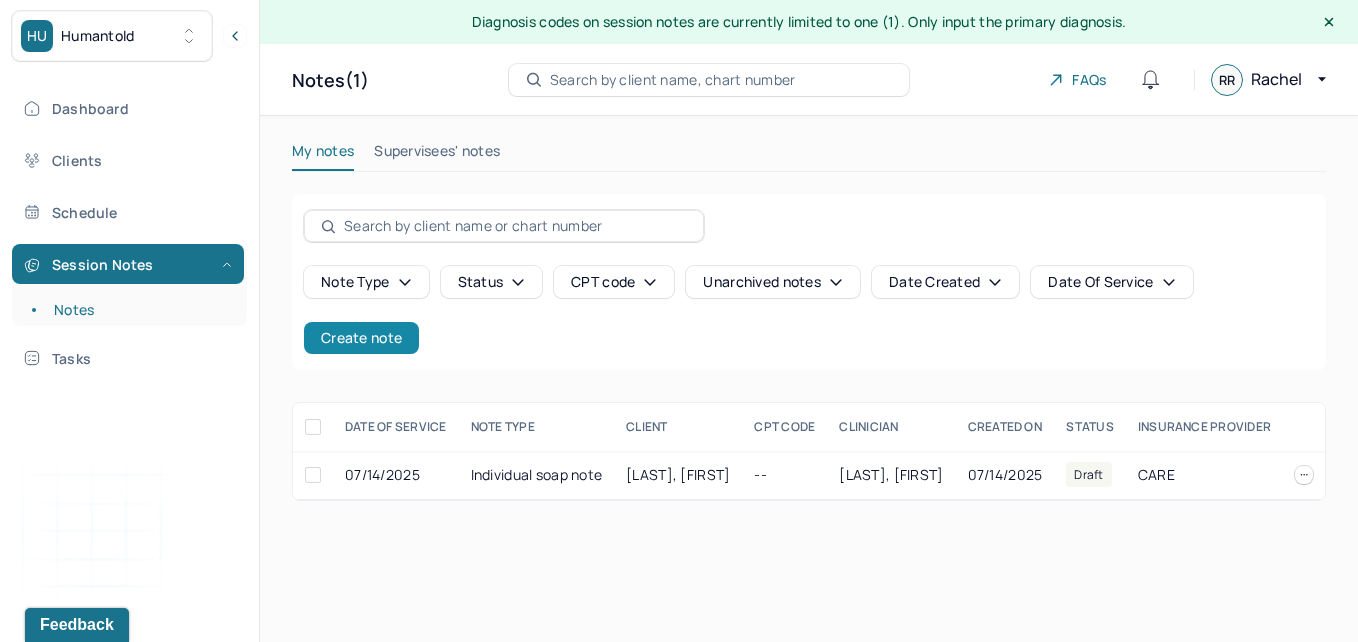 click on "Create note" at bounding box center [361, 338] 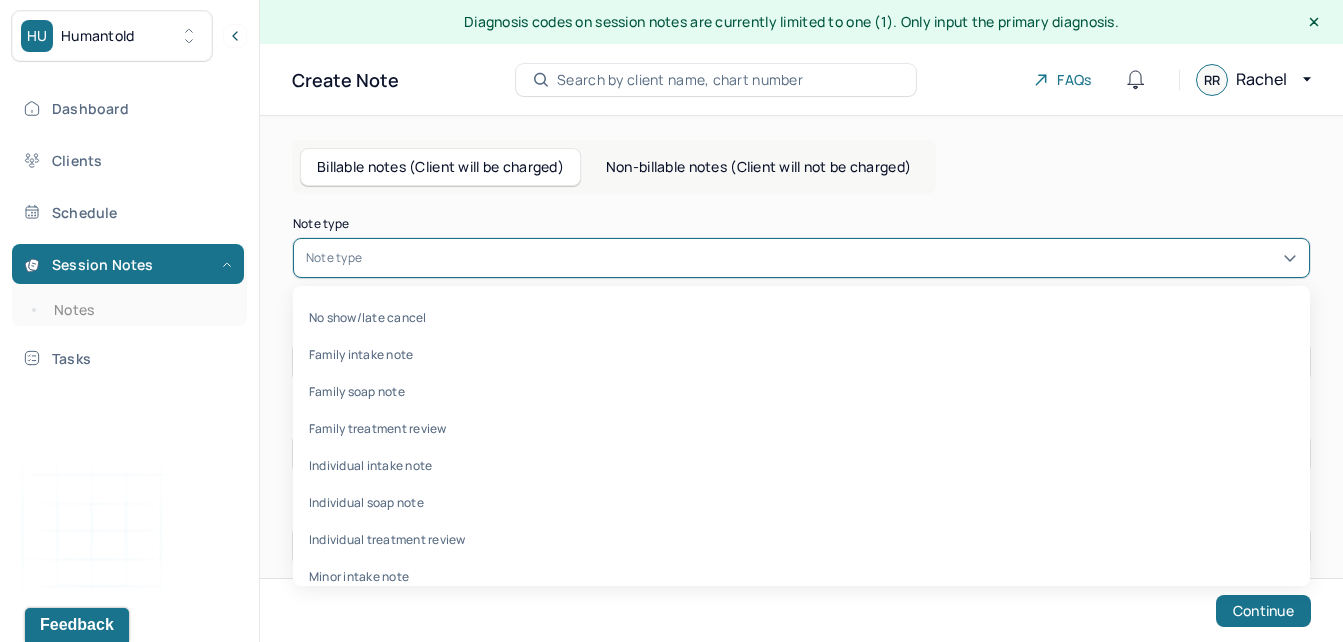 click at bounding box center [831, 258] 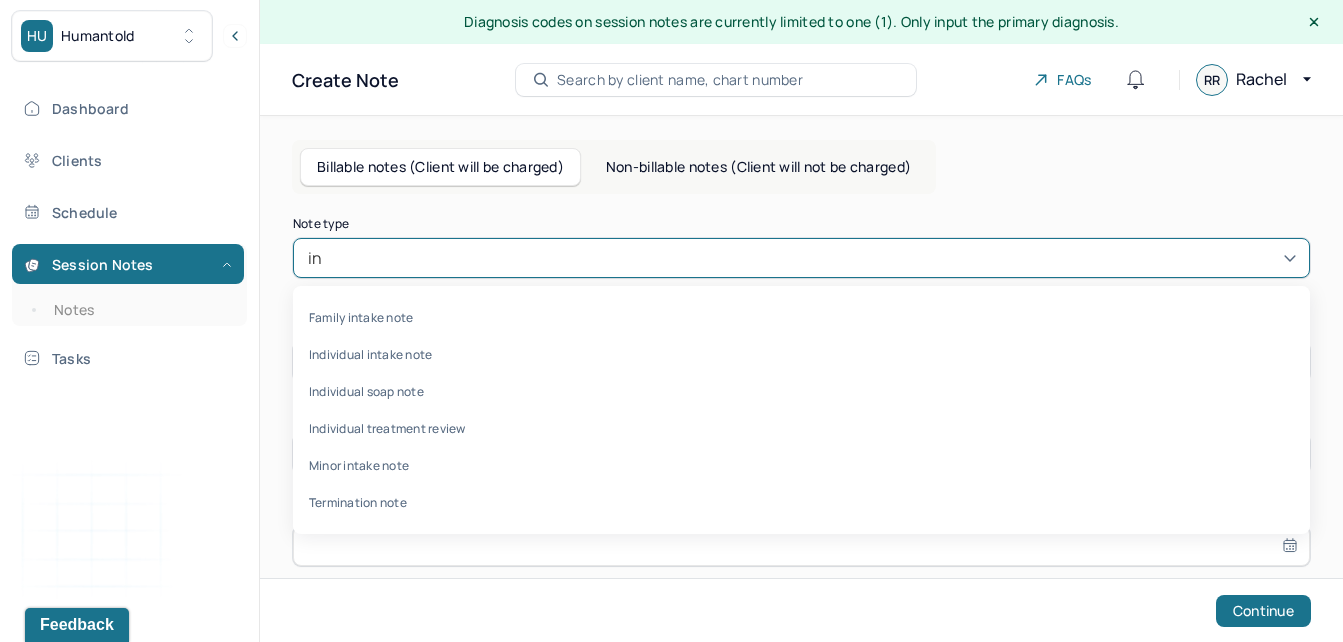 type on "ind" 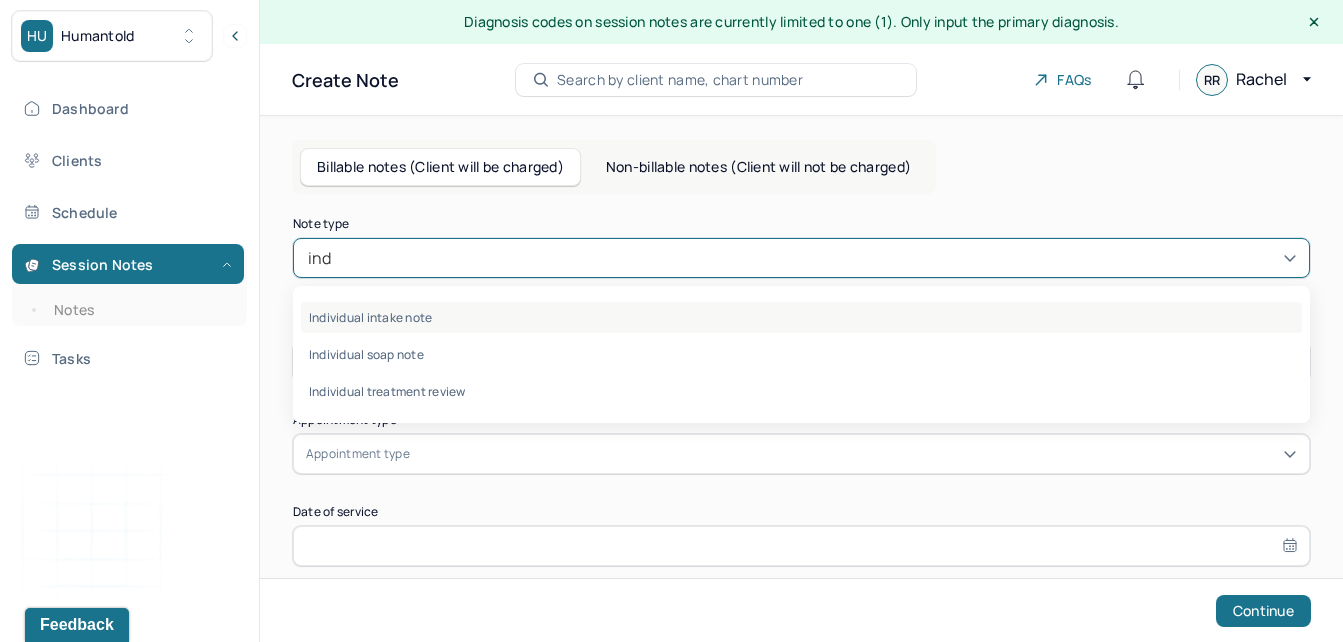 click on "Individual intake note" at bounding box center [801, 317] 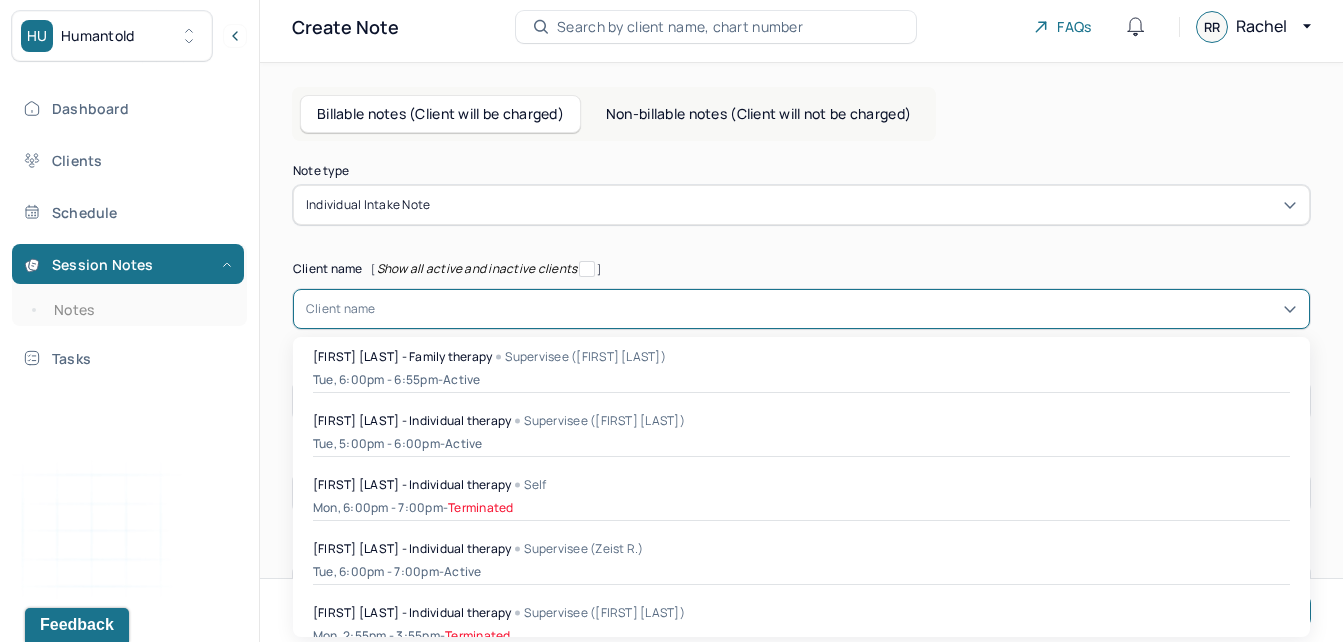 click on "[NUMBER] results available. Use Up and Down to choose options, press Enter to select the currently focused option, press Escape to exit the menu, press Tab to select the option and exit the menu. Client name [FIRST] [LAST] - Family therapy Supervisee ([LAST] [INITIAL].)
[DAY], [TIME] - [STATUS] [FIRST] [LAST] - Individual therapy Supervisee ([LAST] [INITIAL].)
[DAY], [TIME] - [STATUS] [FIRST] [LAST] - Individual therapy Self
[DAY], [TIME] - [STATUS] [FIRST] [LAST] - Individual therapy Supervisee ([LAST] [INITIAL].)
[DAY], [TIME] - [STATUS] [FIRST] [LAST] - Individual therapy Supervisee ([LAST] [INITIAL].)
[DAY], [TIME] - [STATUS] [FIRST] [LAST] - Individual therapy Self
[DAY], [TIME] - [STATUS] [FIRST] [LAST] - Individual therapy Supervisee ([LAST] [INITIAL].)
[DAY], [TIME] - [STATUS] [FIRST] [LAST] - Child therapy Supervisee ([LAST] [INITIAL].)" at bounding box center (801, 309) 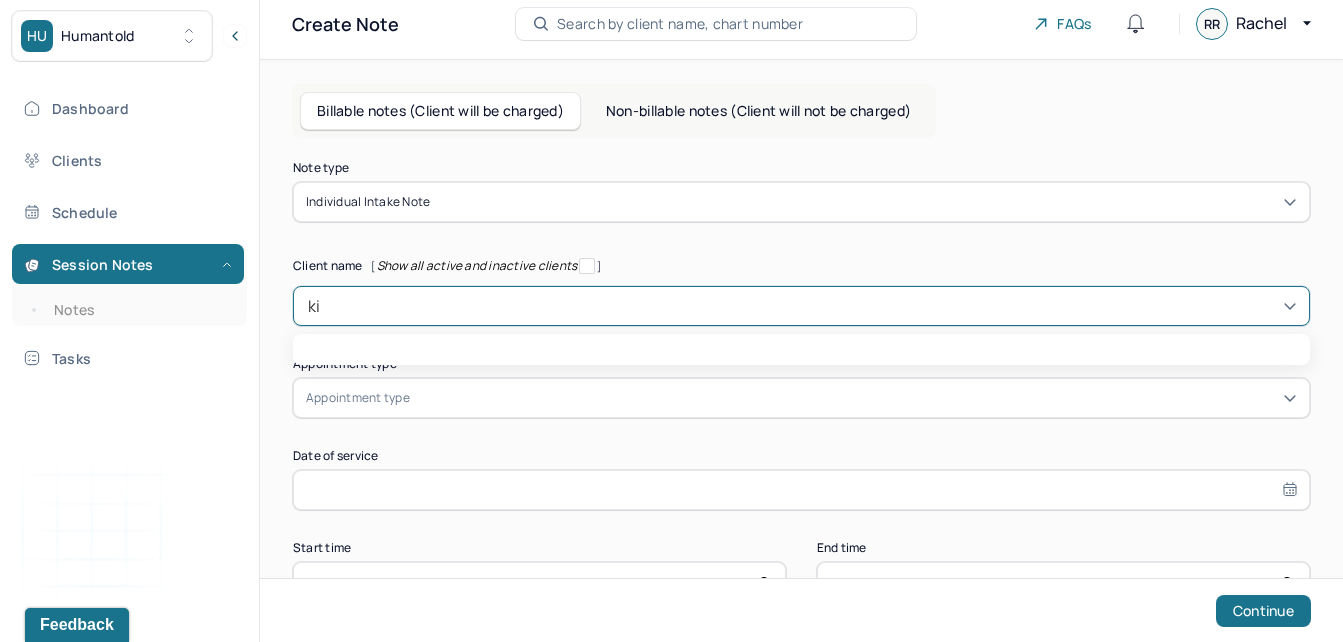 type on "[FIRST]" 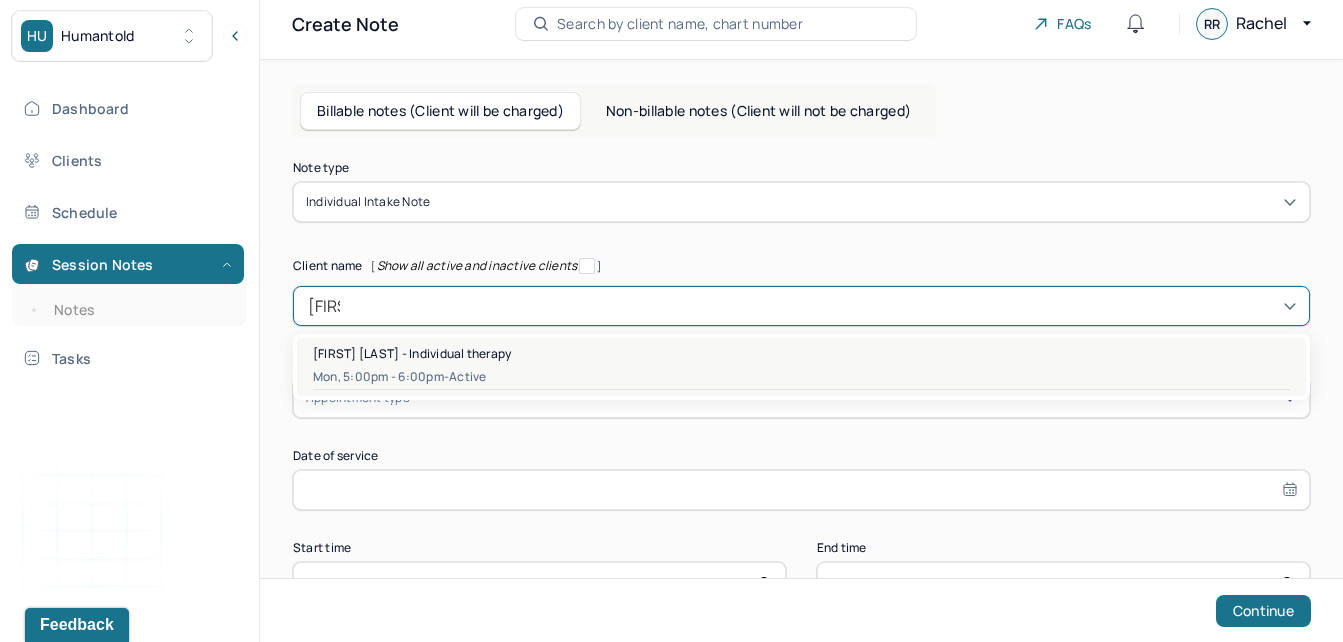 click on "Mon, 5:00pm - 6:00pm  -  active" at bounding box center (801, 377) 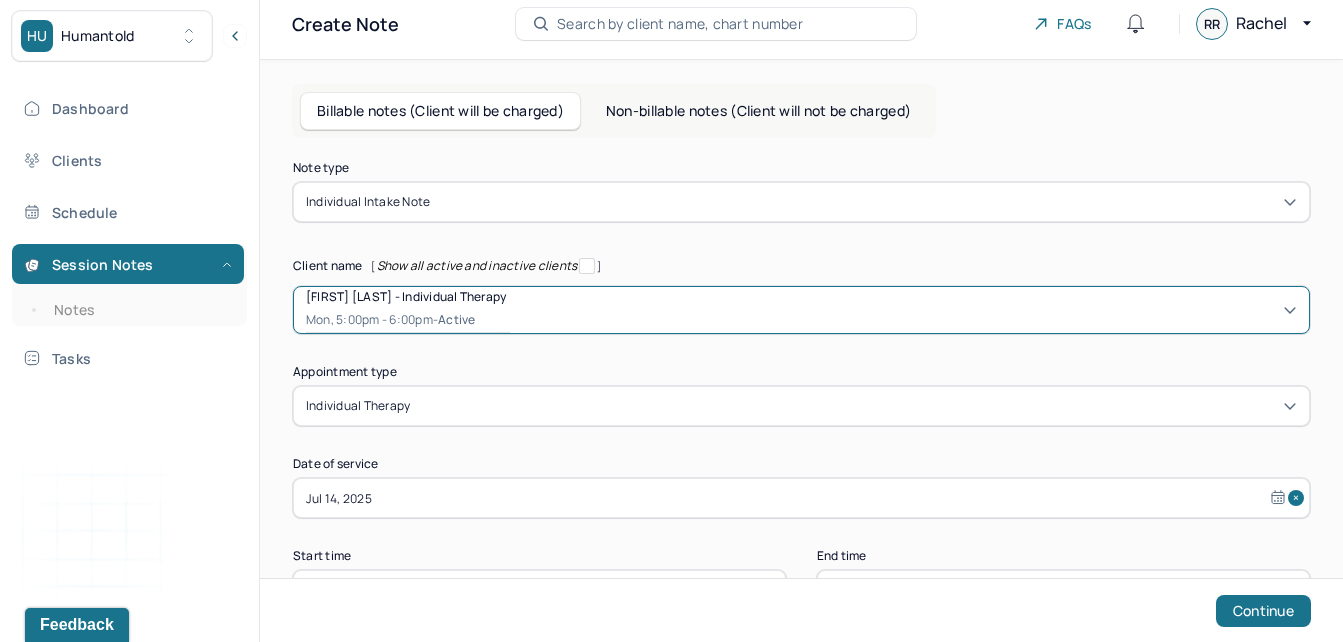scroll, scrollTop: 130, scrollLeft: 0, axis: vertical 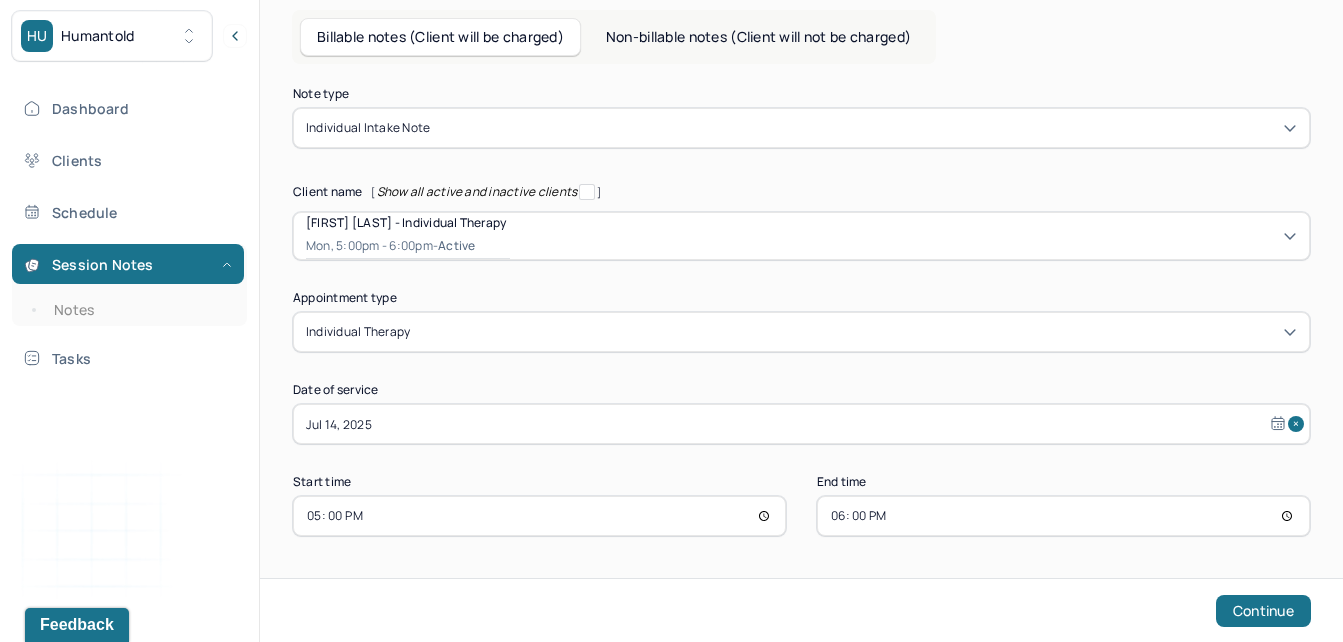 click on "18:00" at bounding box center (1063, 516) 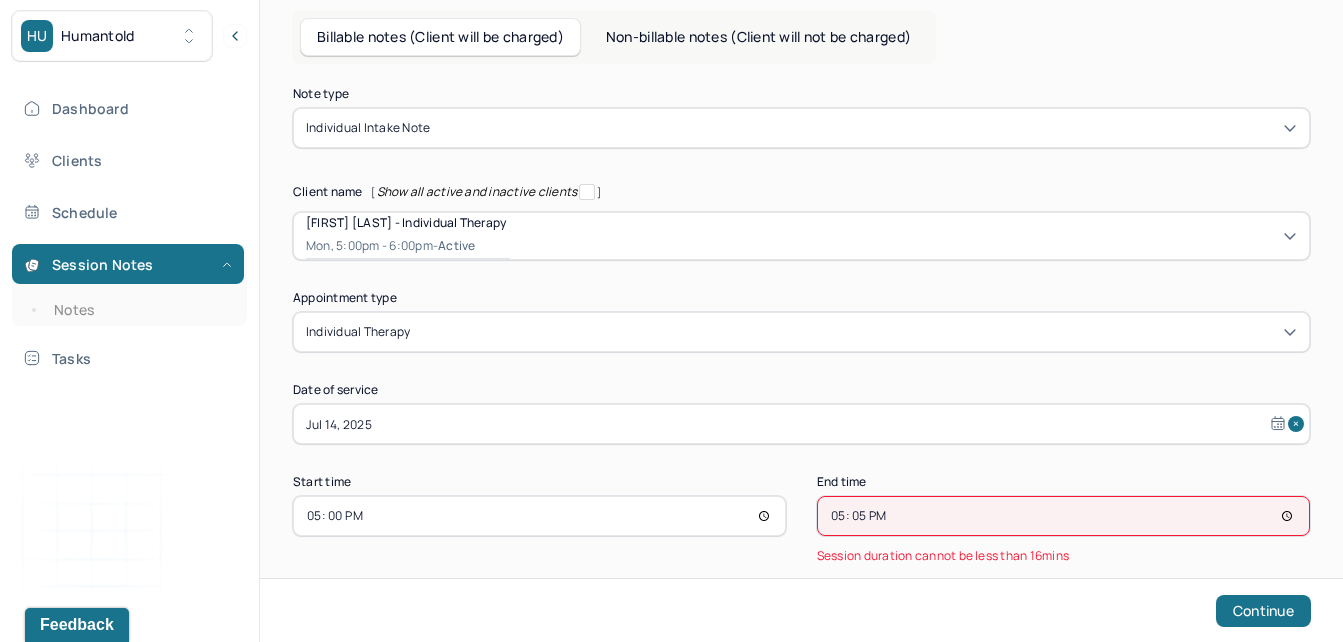 type on "17:55" 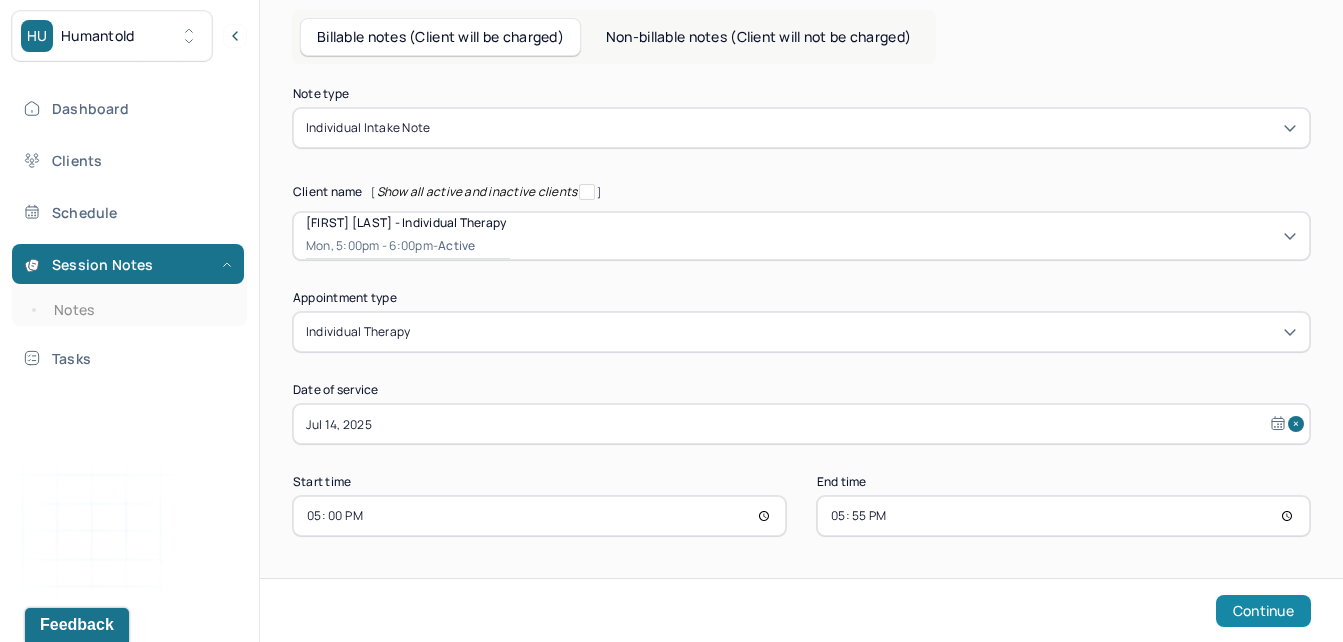 click on "Continue" at bounding box center (1263, 611) 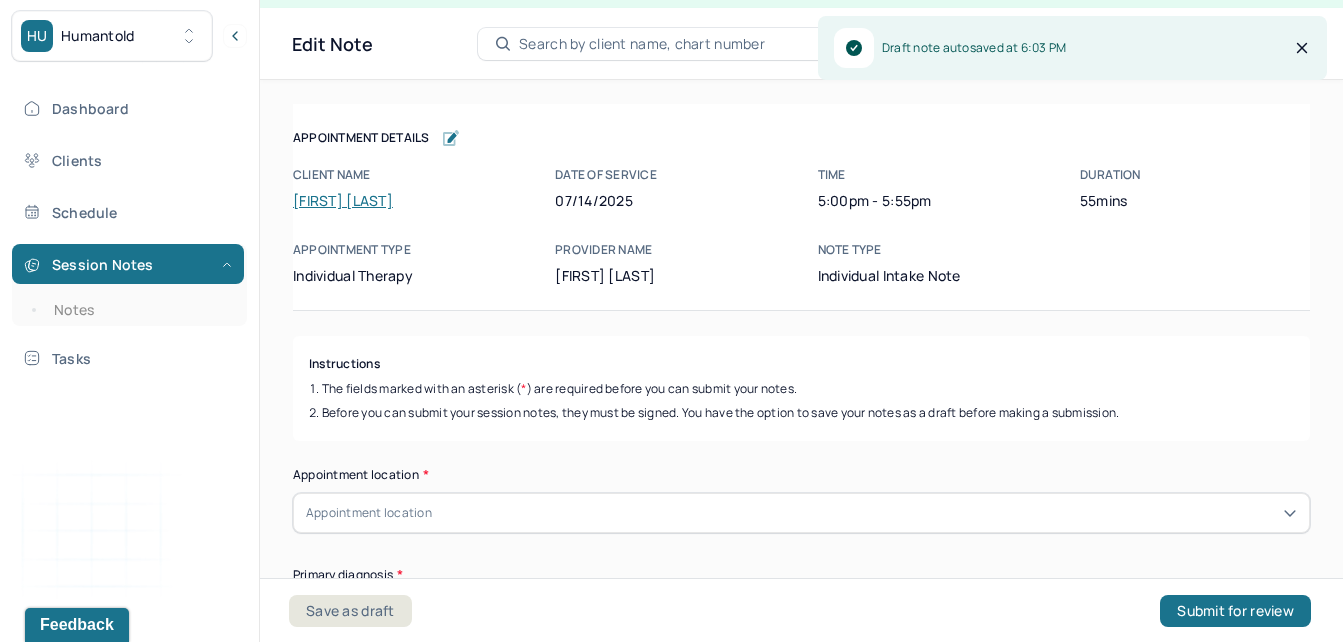 scroll, scrollTop: 36, scrollLeft: 0, axis: vertical 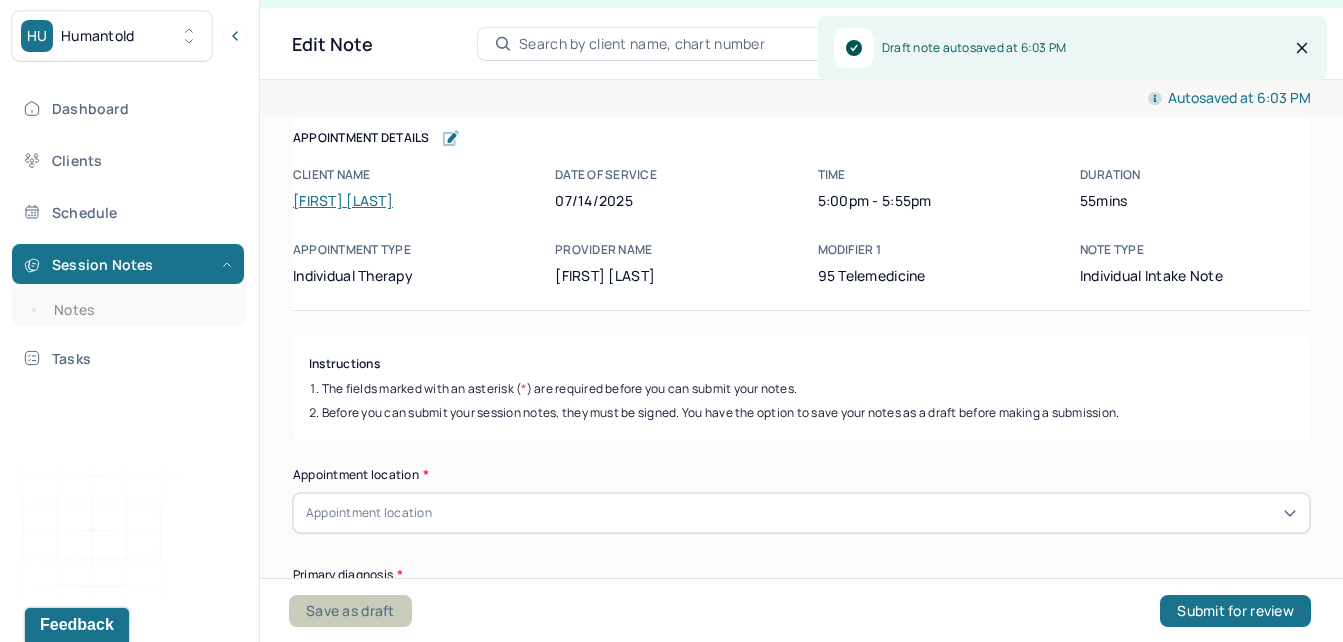 click on "Save as draft" at bounding box center (350, 611) 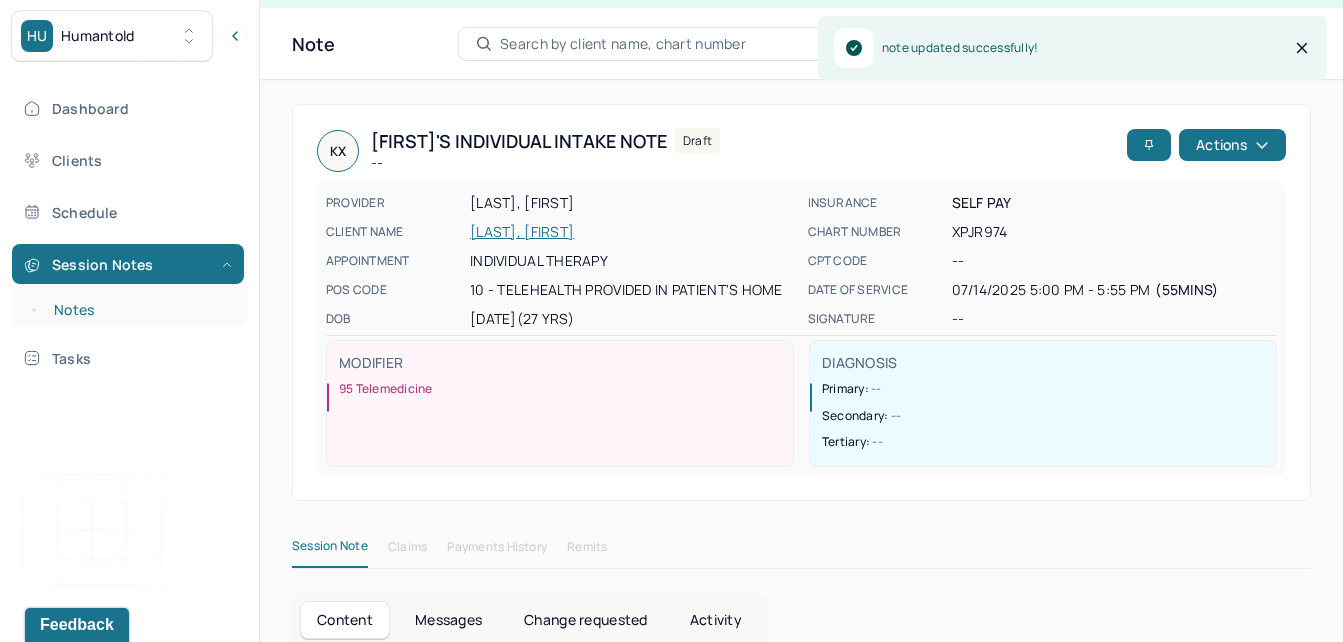 click on "Notes" at bounding box center [139, 310] 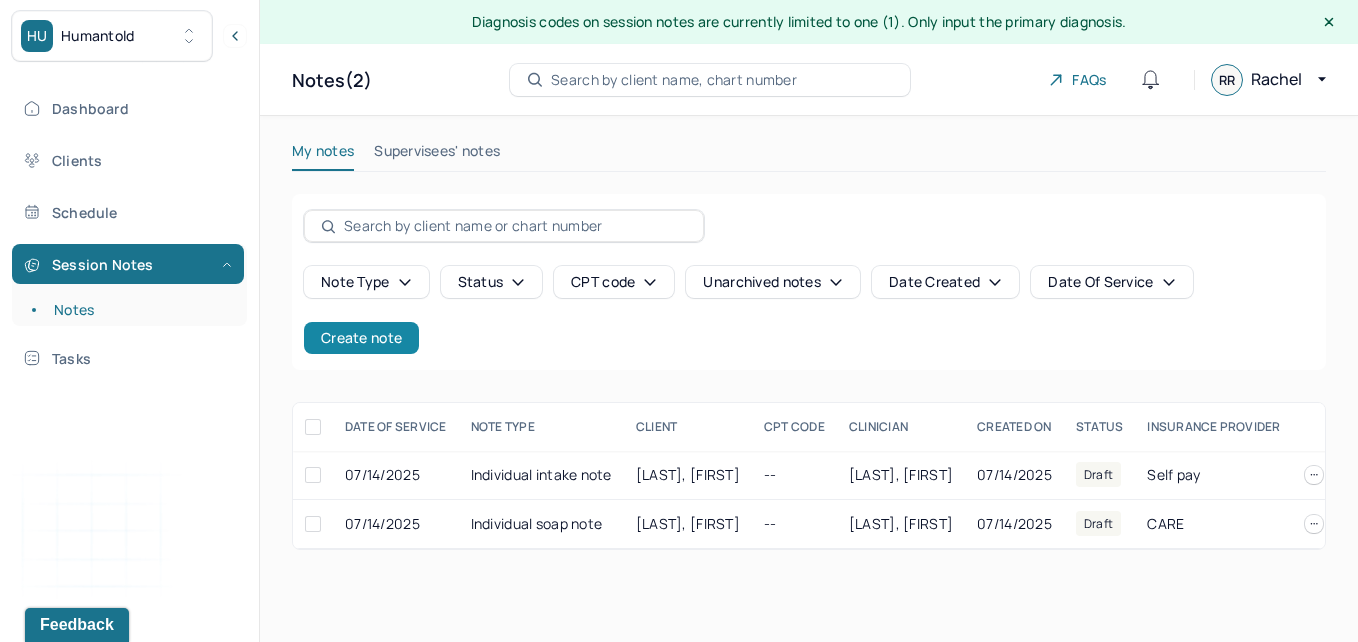 click on "Create note" at bounding box center (361, 338) 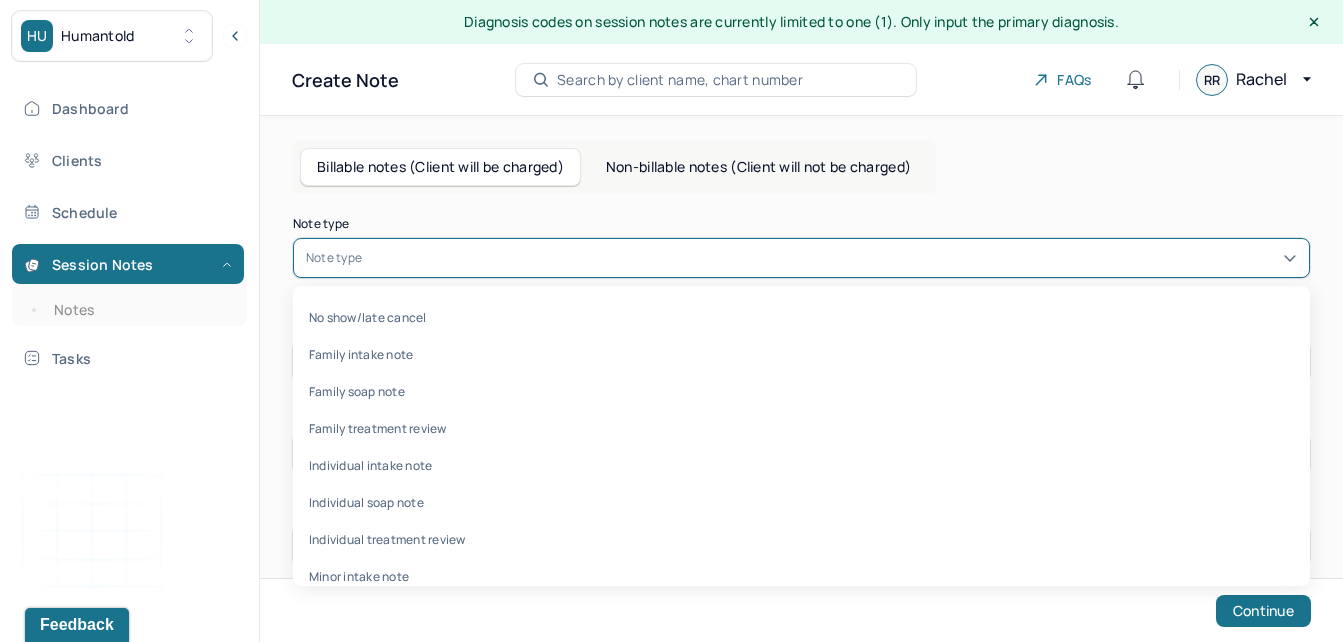 click at bounding box center (831, 258) 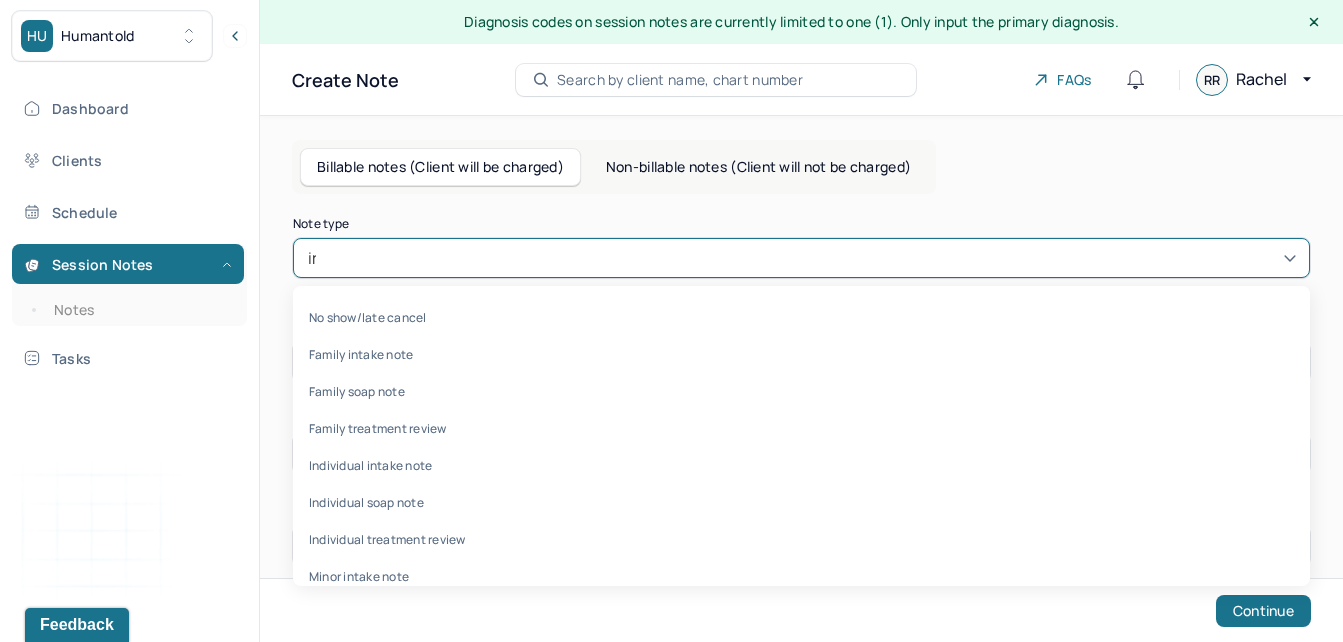 type on "ind" 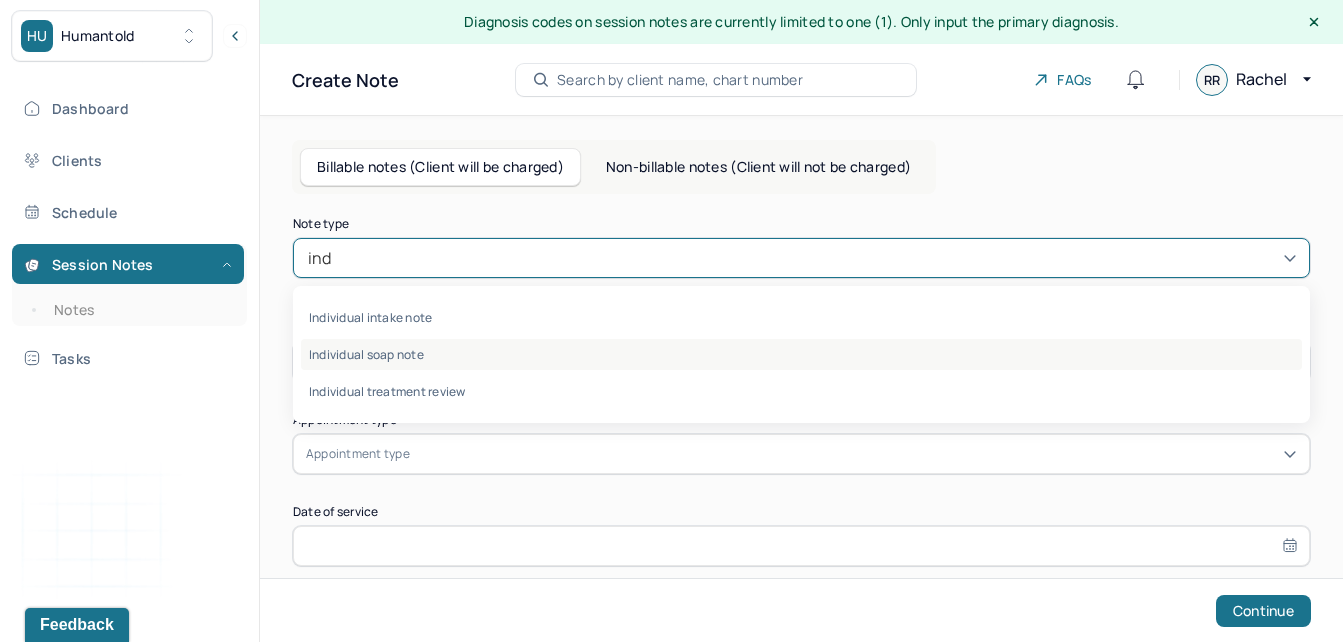 click on "Individual soap note" at bounding box center [801, 354] 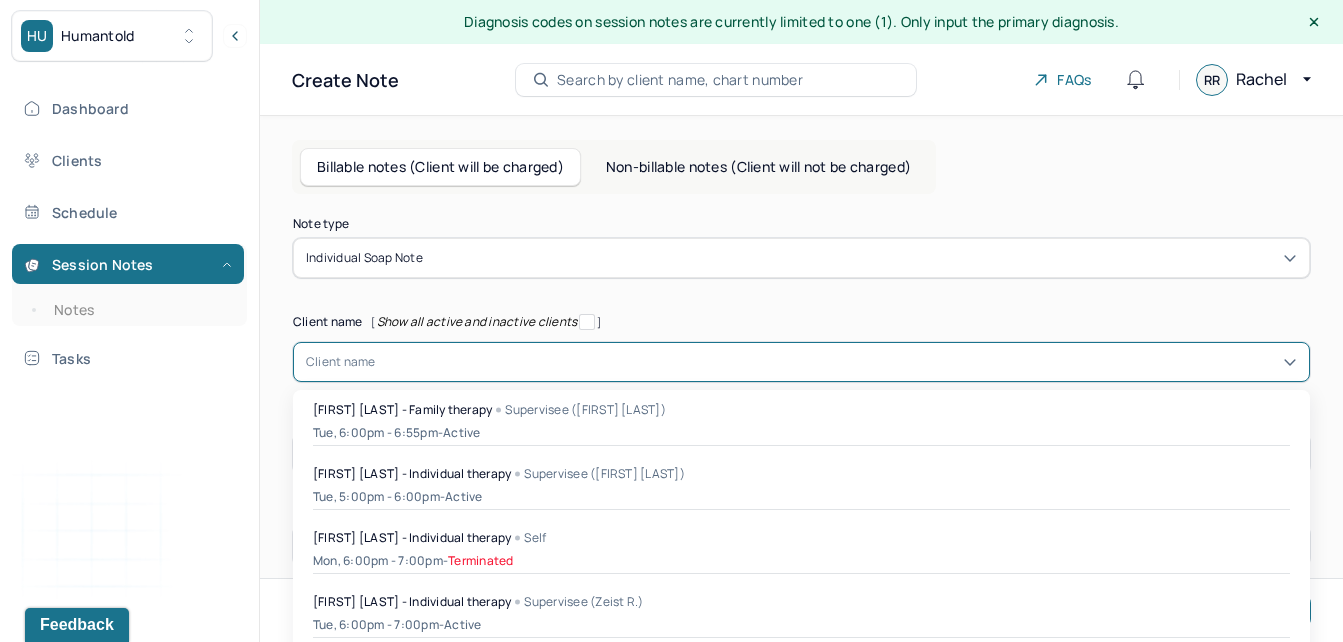 scroll, scrollTop: 56, scrollLeft: 0, axis: vertical 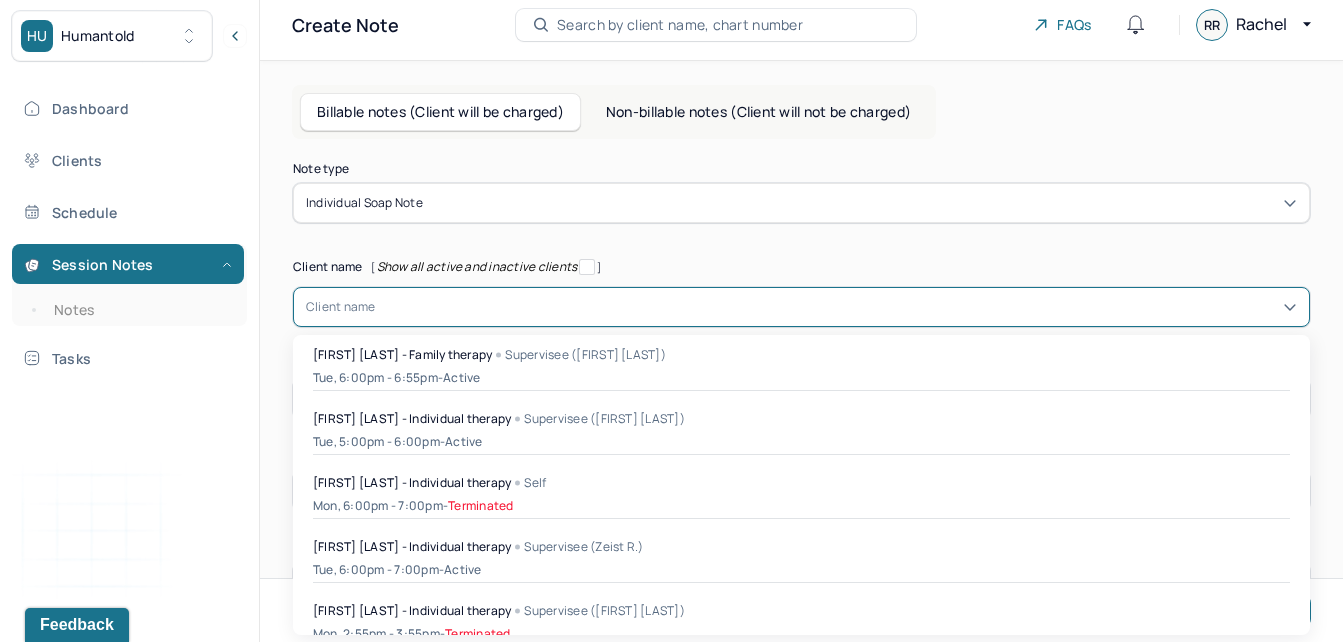 click on "[NUMBER] results available. Use Up and Down to choose options, press Enter to select the currently focused option, press Escape to exit the menu, press Tab to select the option and exit the menu. Client name [FIRST] [LAST] - Family therapy Supervisee ([LAST] [INITIAL].)
[DAY], [TIME] - [STATUS] [FIRST] [LAST] - Individual therapy Supervisee ([LAST] [INITIAL].)
[DAY], [TIME] - [STATUS] [FIRST] [LAST] - Individual therapy Self
[DAY], [TIME] - [STATUS] [FIRST] [LAST] - Individual therapy Supervisee ([LAST] [INITIAL].)
[DAY], [TIME] - [STATUS] [FIRST] [LAST] - Individual therapy Supervisee ([LAST] [INITIAL].)
[DAY], [TIME] - [STATUS] [FIRST] [LAST] - Individual therapy Self
[DAY], [TIME] - [STATUS] [FIRST] [LAST] - Individual therapy Supervisee ([LAST] [INITIAL].)
[DAY], [TIME] - [STATUS] [FIRST] [LAST] - Child therapy Supervisee ([LAST] [INITIAL].)" at bounding box center [801, 307] 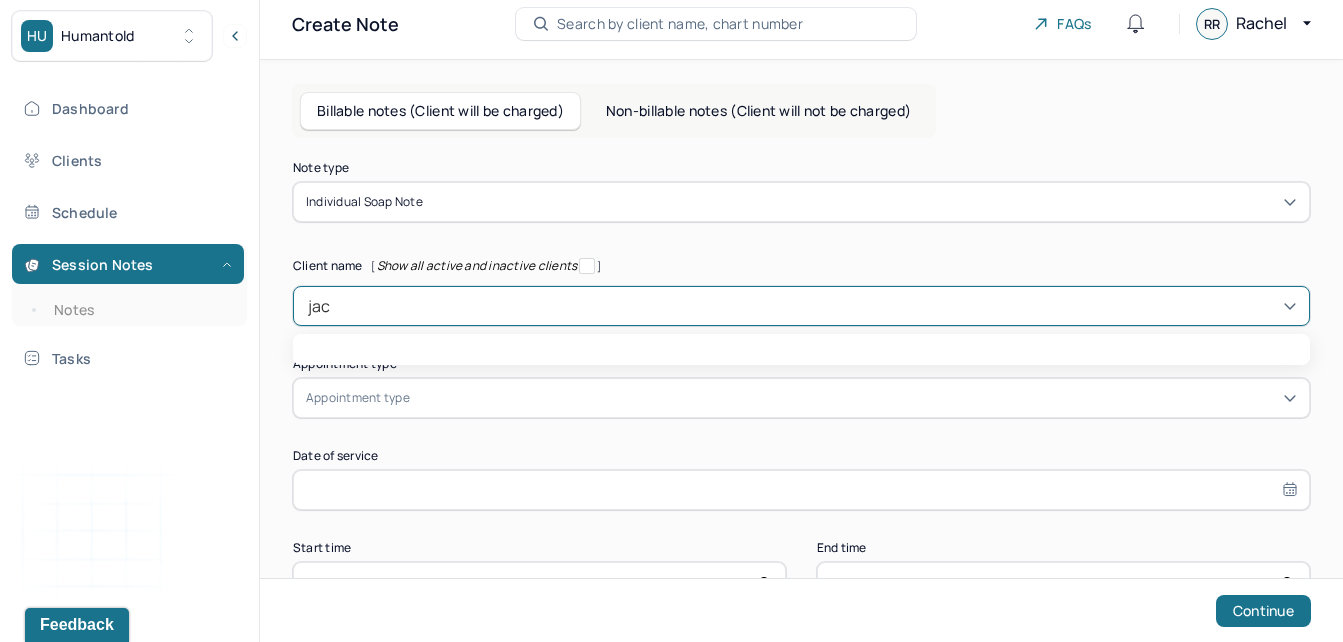 type on "jack" 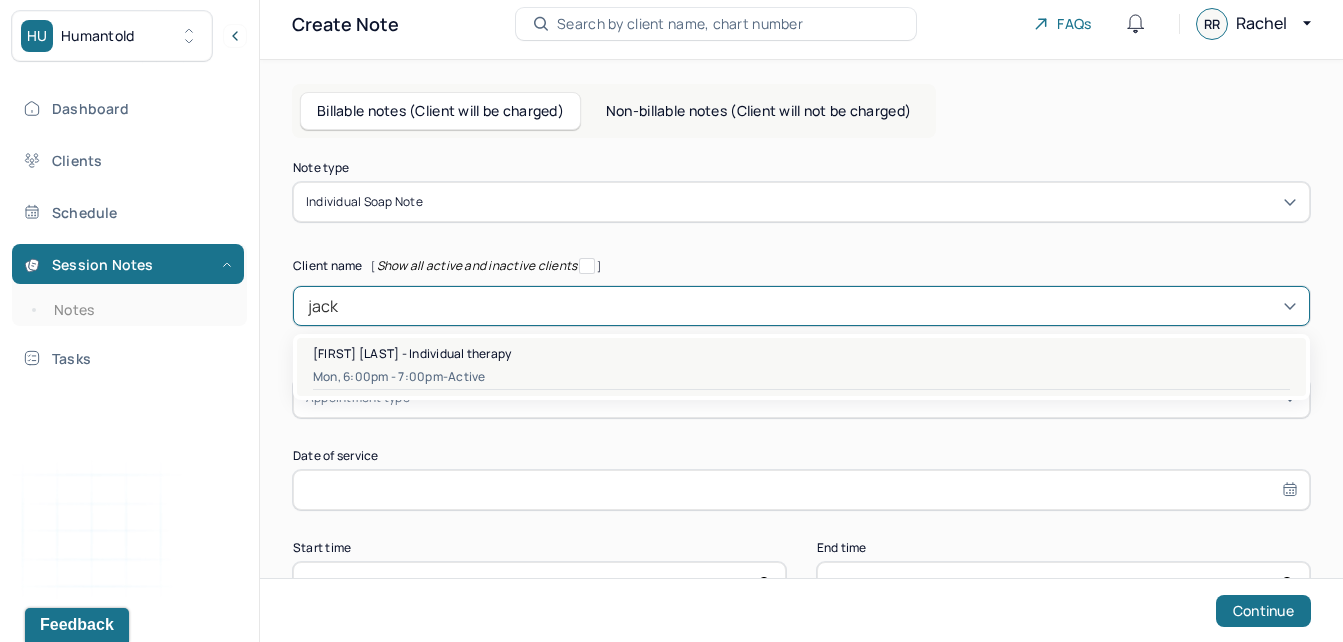 click on "Mon, 6:00pm - 7:00pm  -  active" at bounding box center [801, 377] 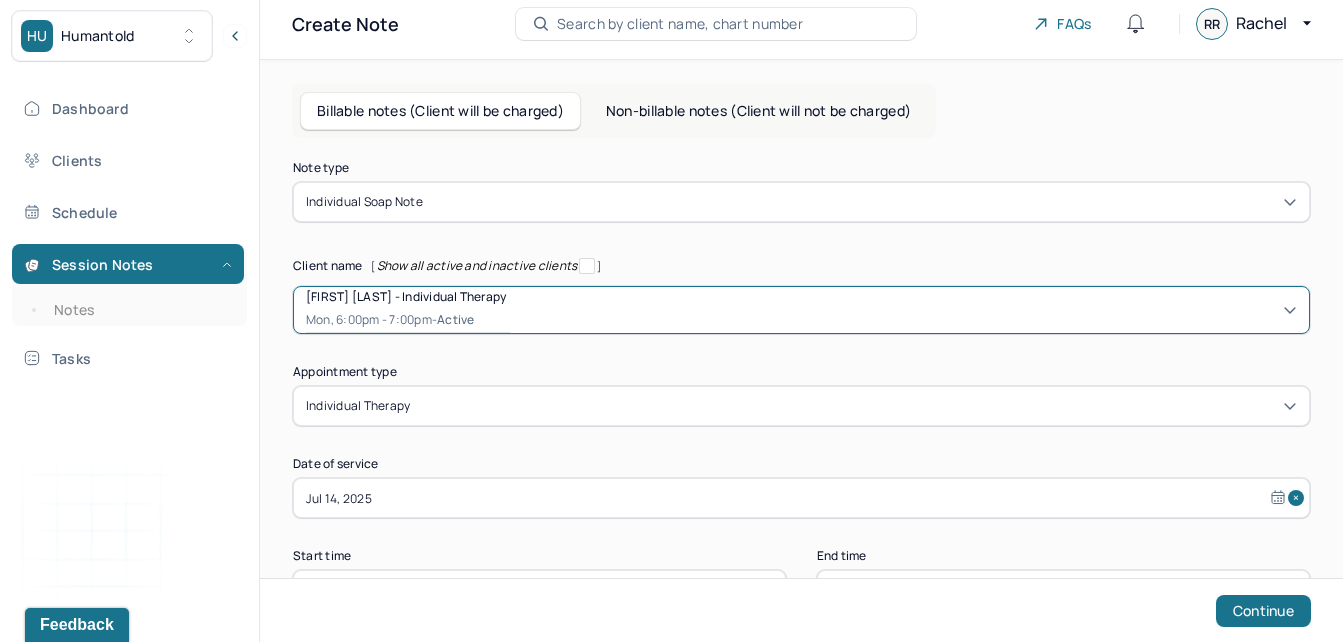 scroll, scrollTop: 130, scrollLeft: 0, axis: vertical 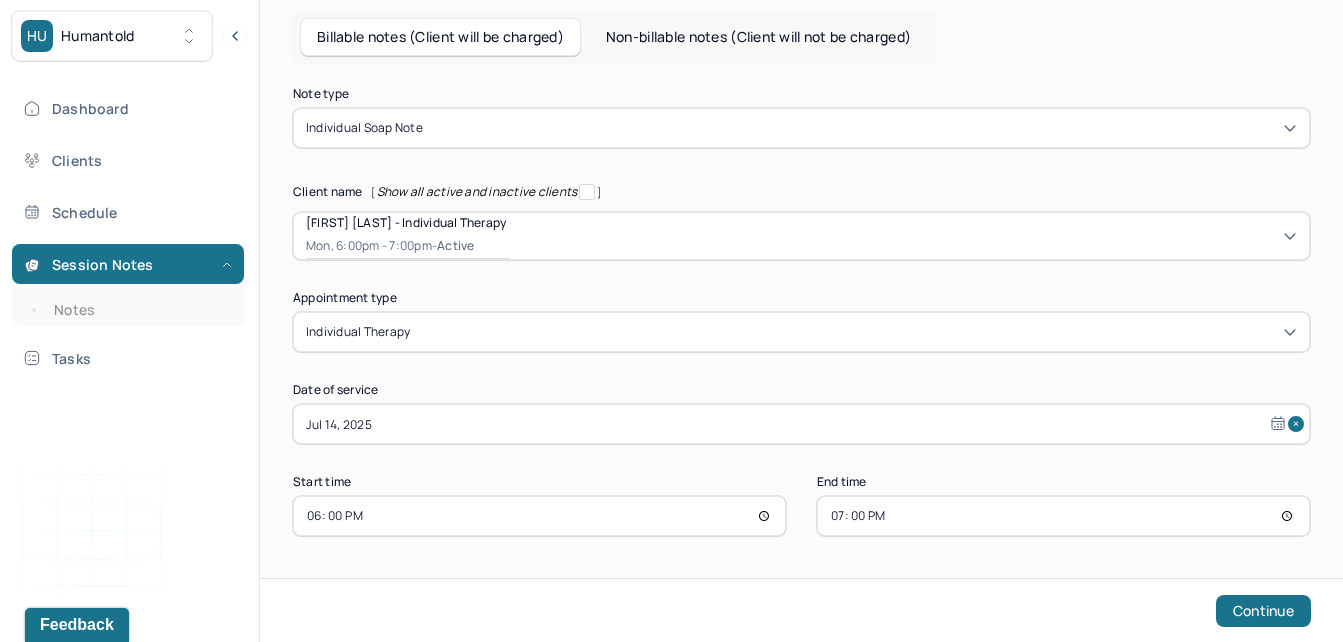 click on "19:00" at bounding box center (1063, 516) 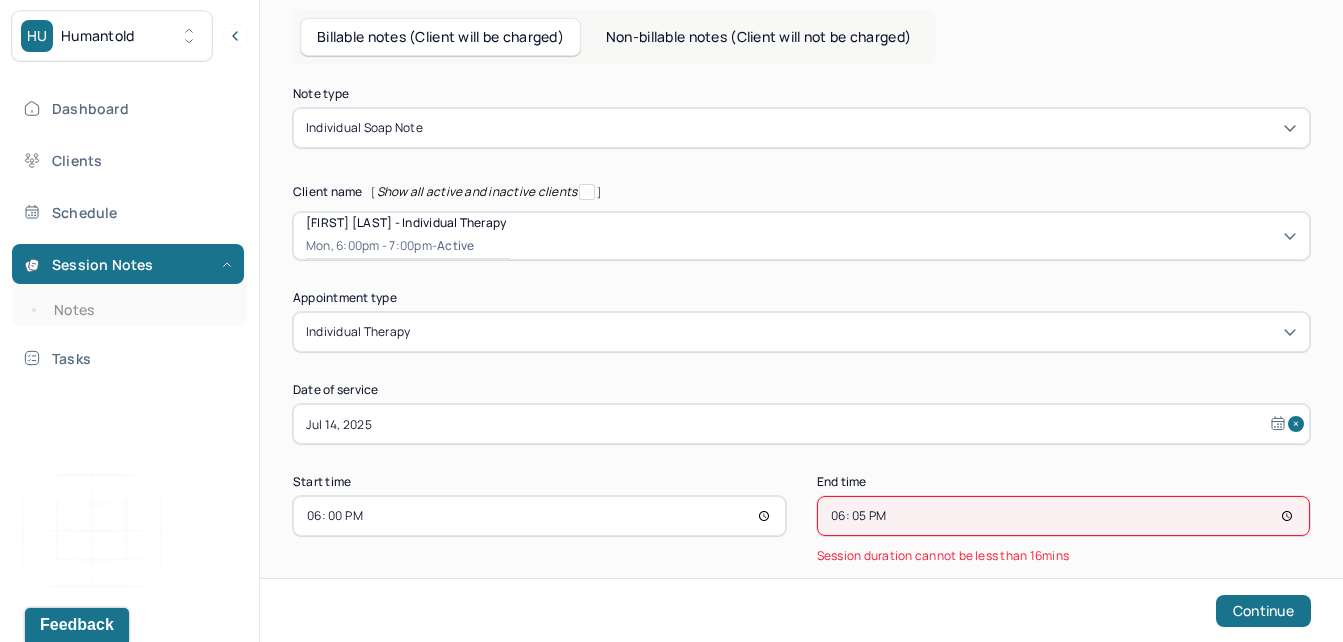 type on "18:55" 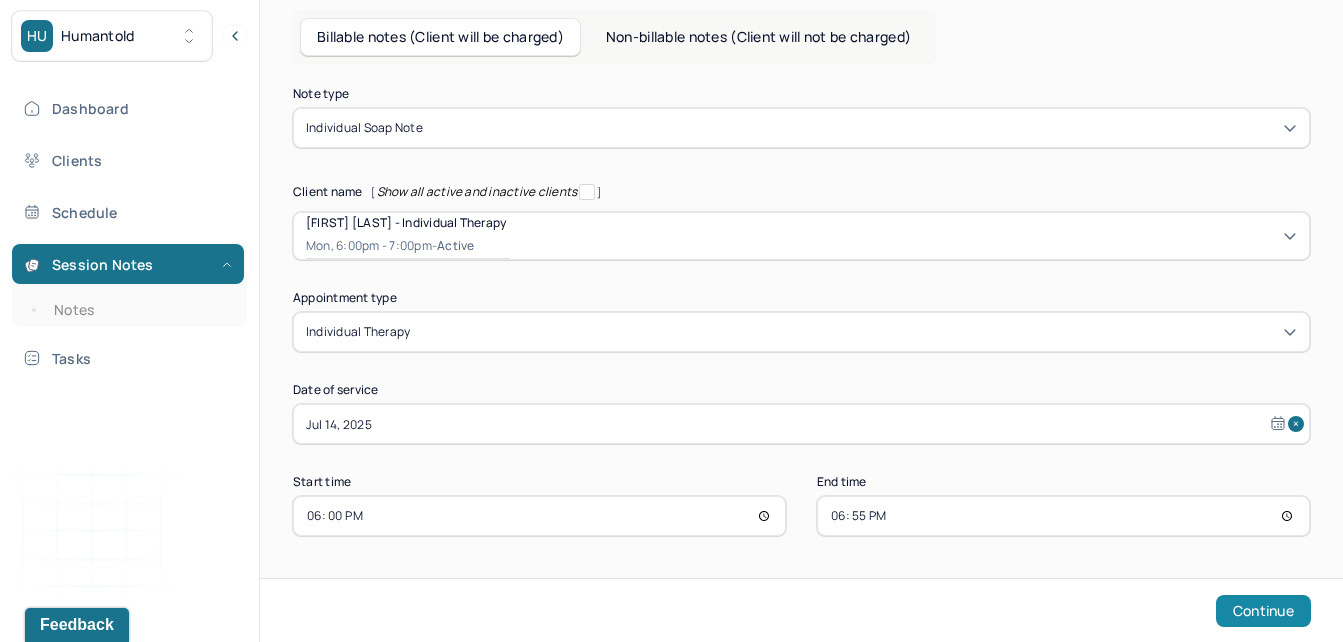 click on "Continue" at bounding box center [1263, 611] 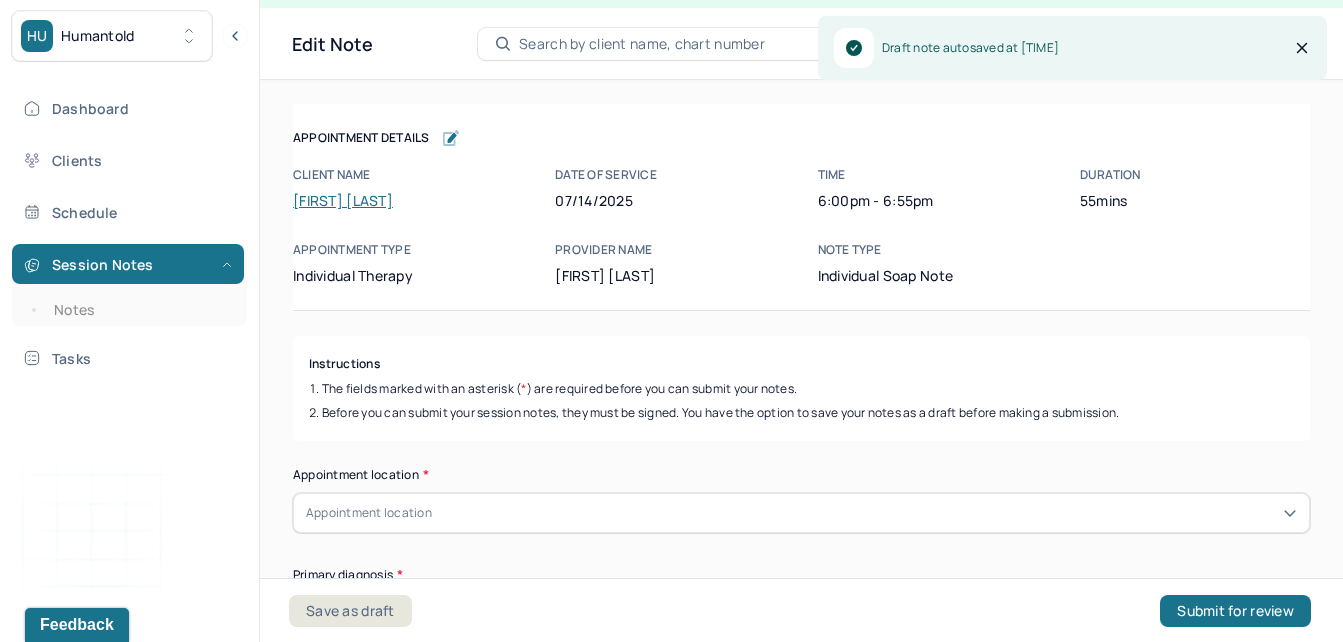 scroll, scrollTop: 36, scrollLeft: 0, axis: vertical 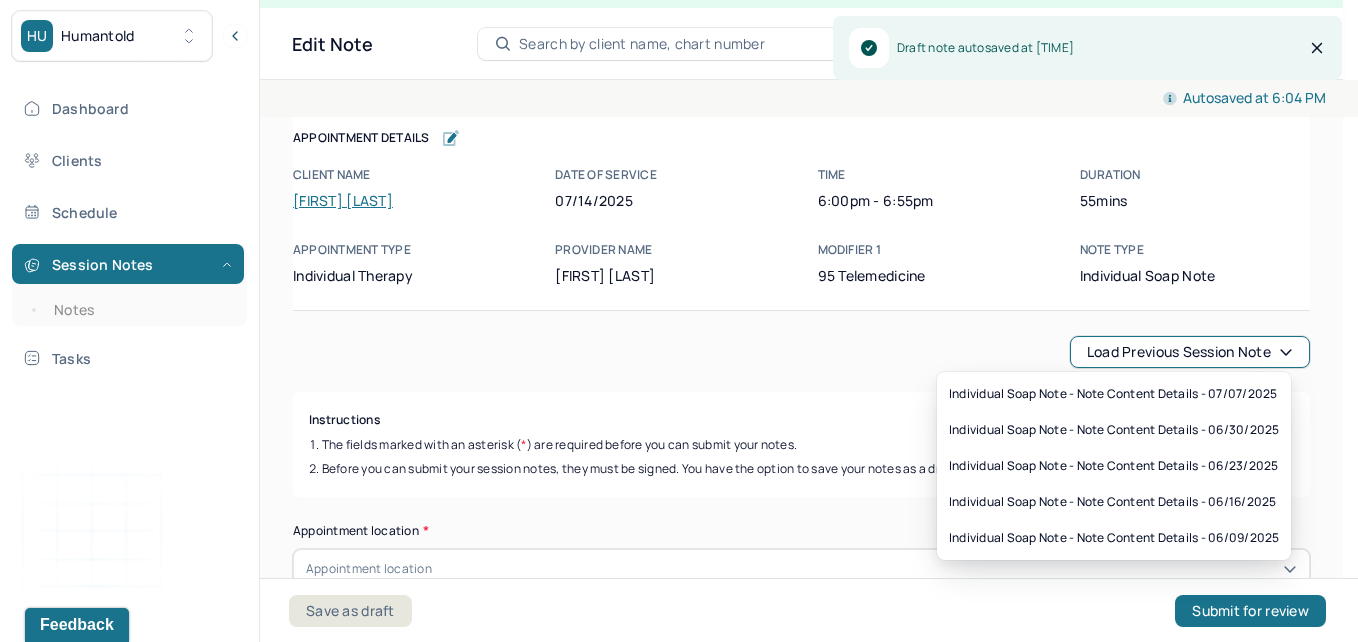 click on "Load previous session note" at bounding box center (1190, 352) 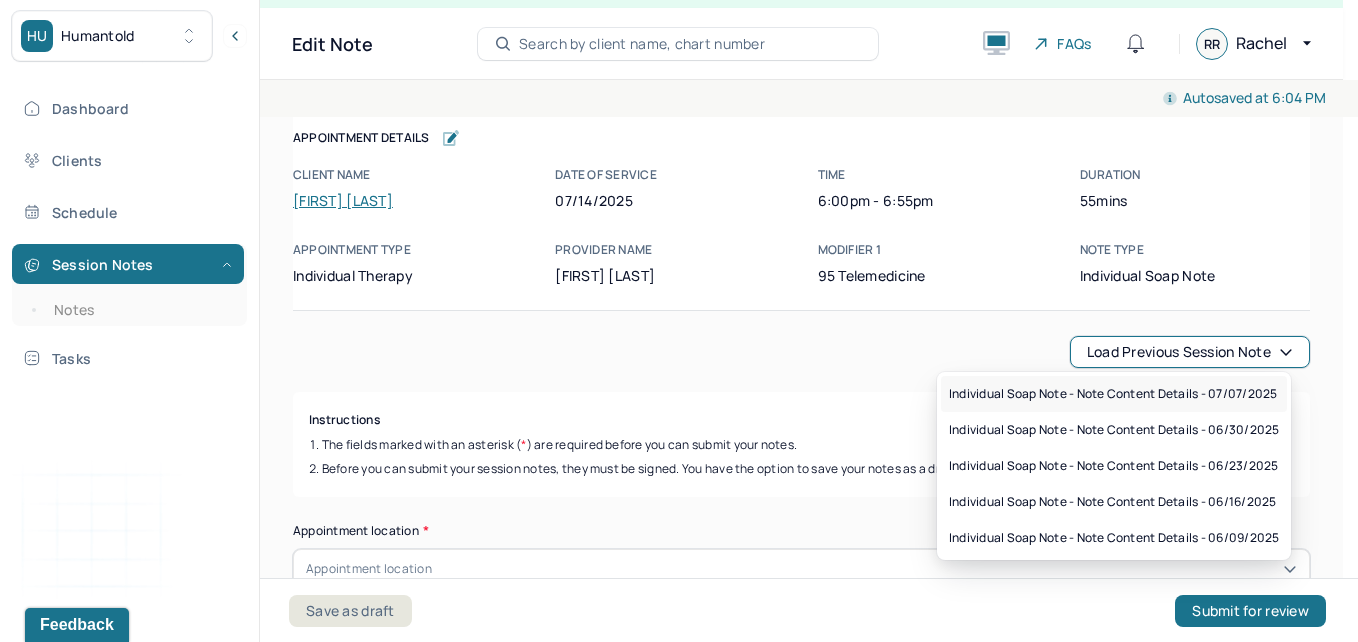 click on "Individual soap note   - Note content Details -   07/07/2025" at bounding box center (1114, 394) 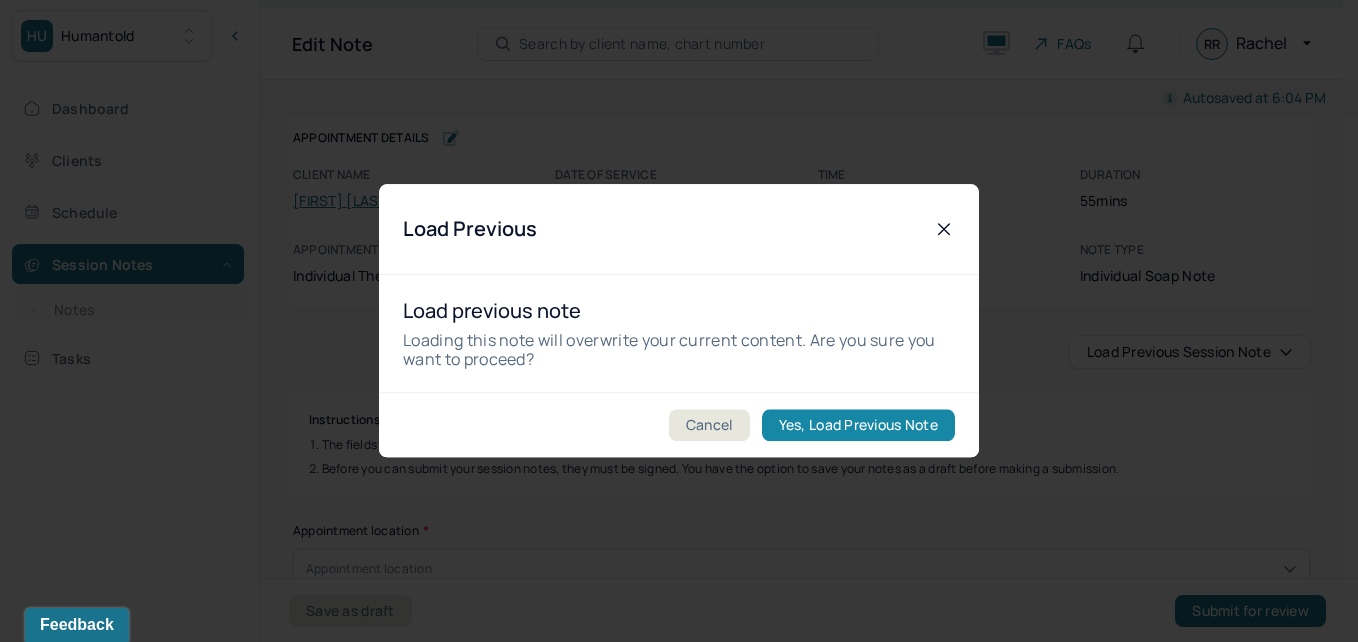 click on "Yes, Load Previous Note" at bounding box center (858, 426) 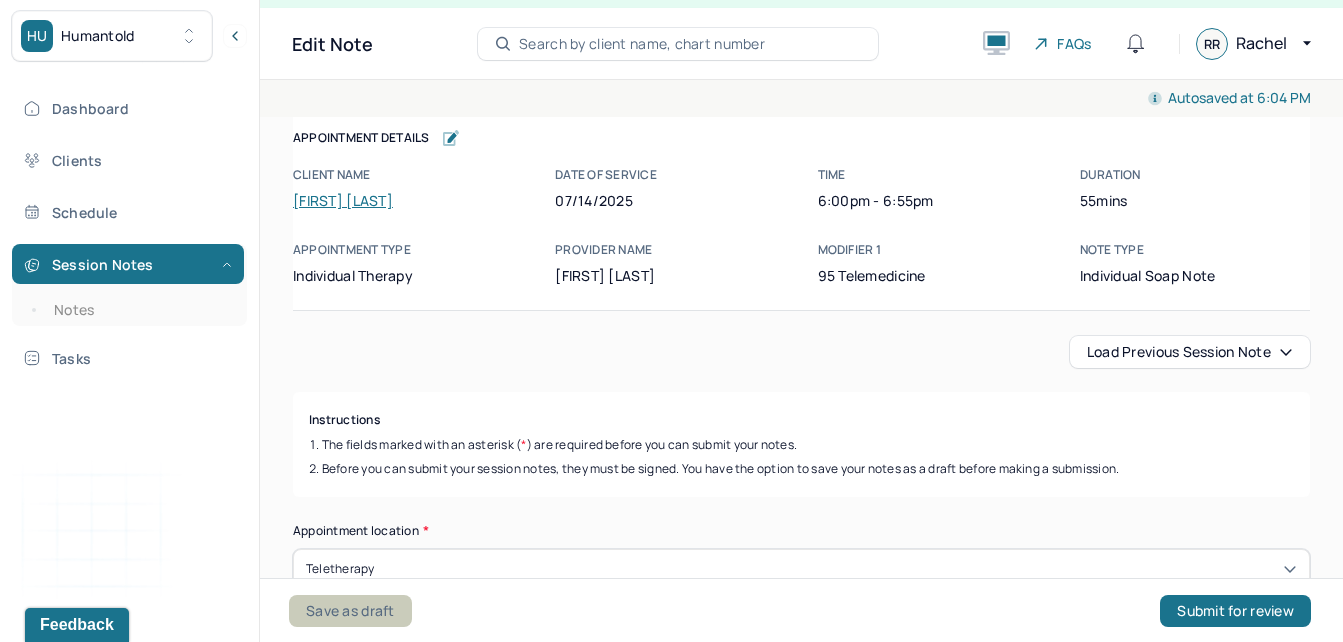 click on "Save as draft" at bounding box center [350, 611] 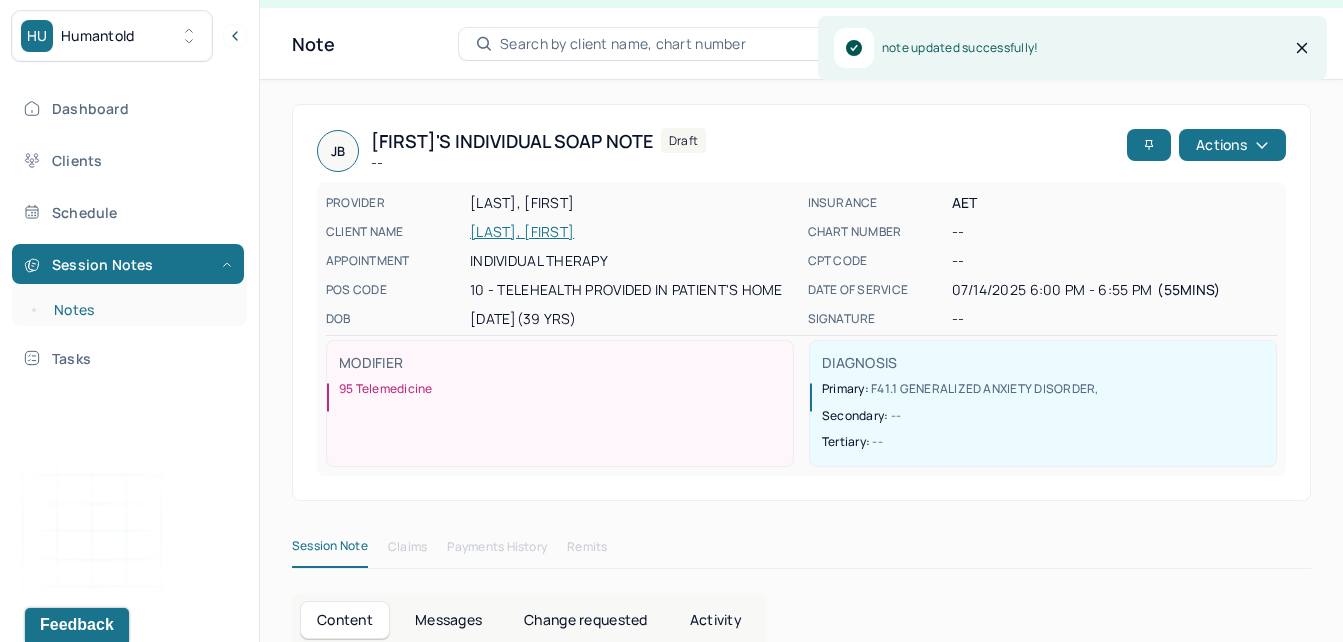 click on "Notes" at bounding box center [139, 310] 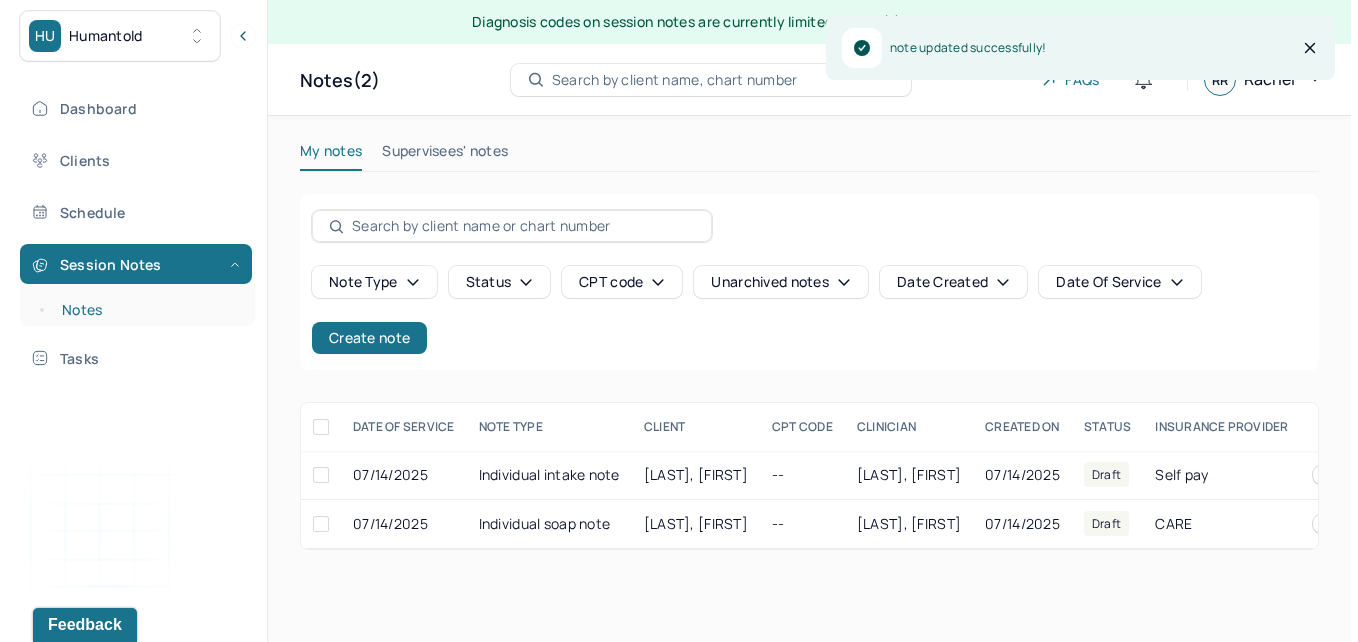 scroll, scrollTop: 0, scrollLeft: 0, axis: both 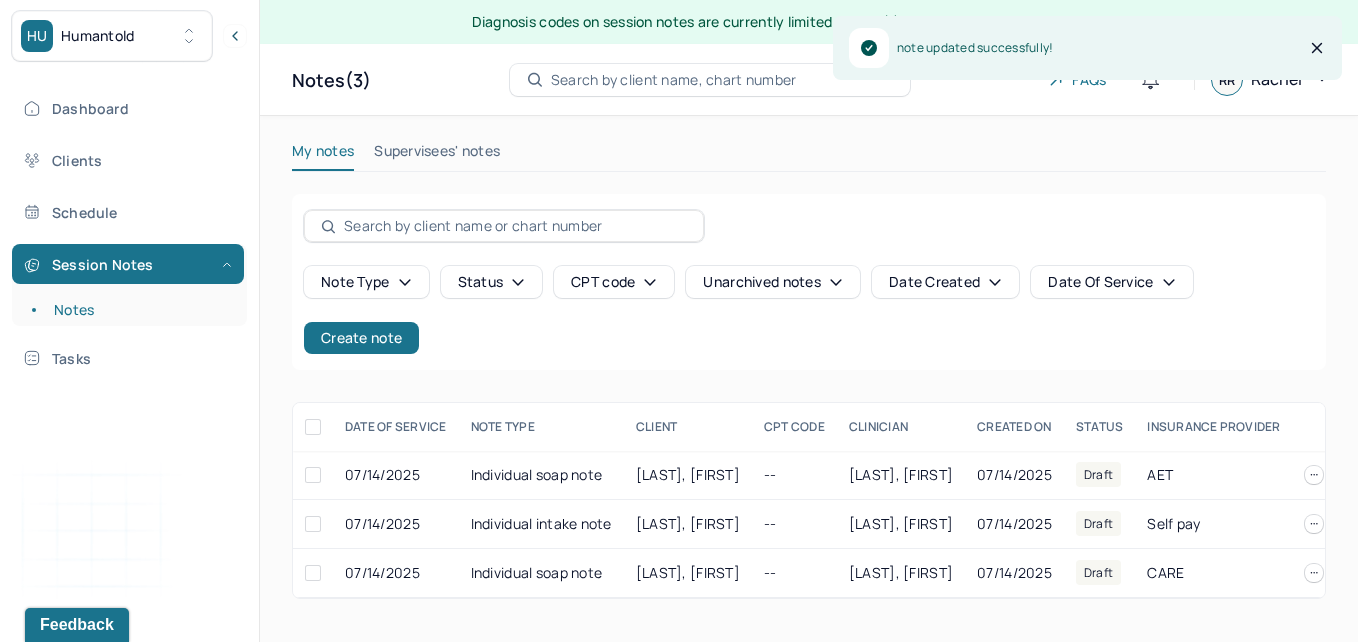 click on "Supervisees' notes" at bounding box center [437, 155] 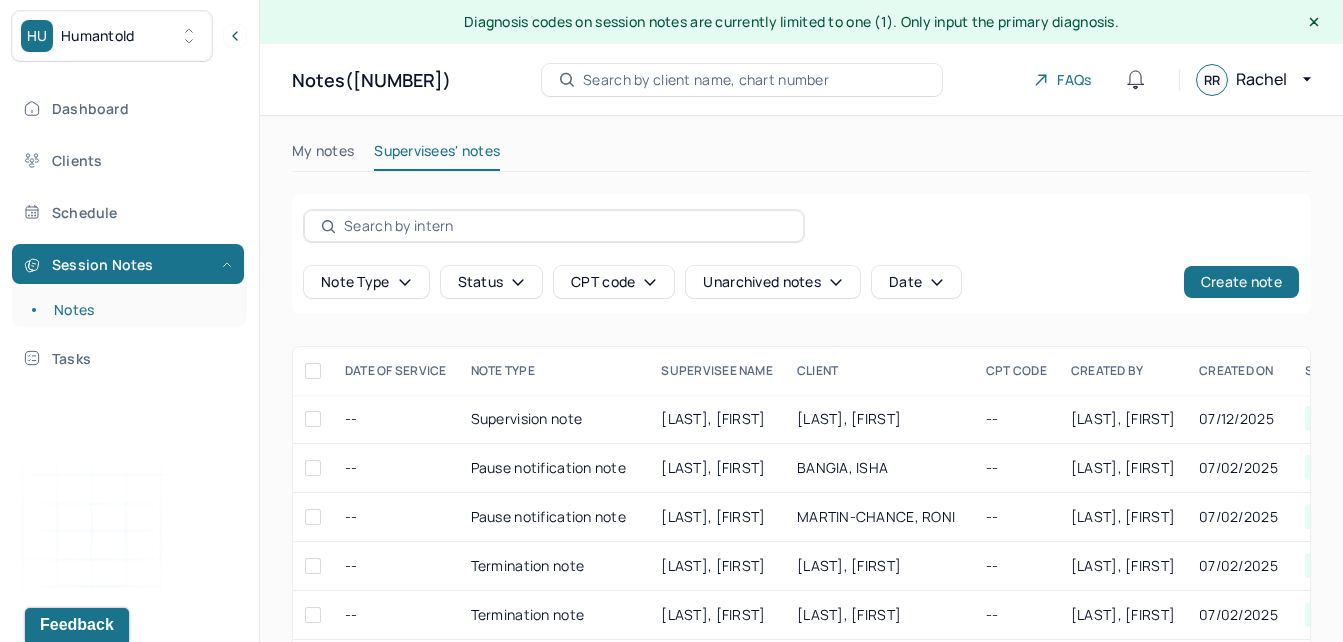 click on "Note type     Status     CPT code     Unarchived notes     Date     Create note" at bounding box center (801, 254) 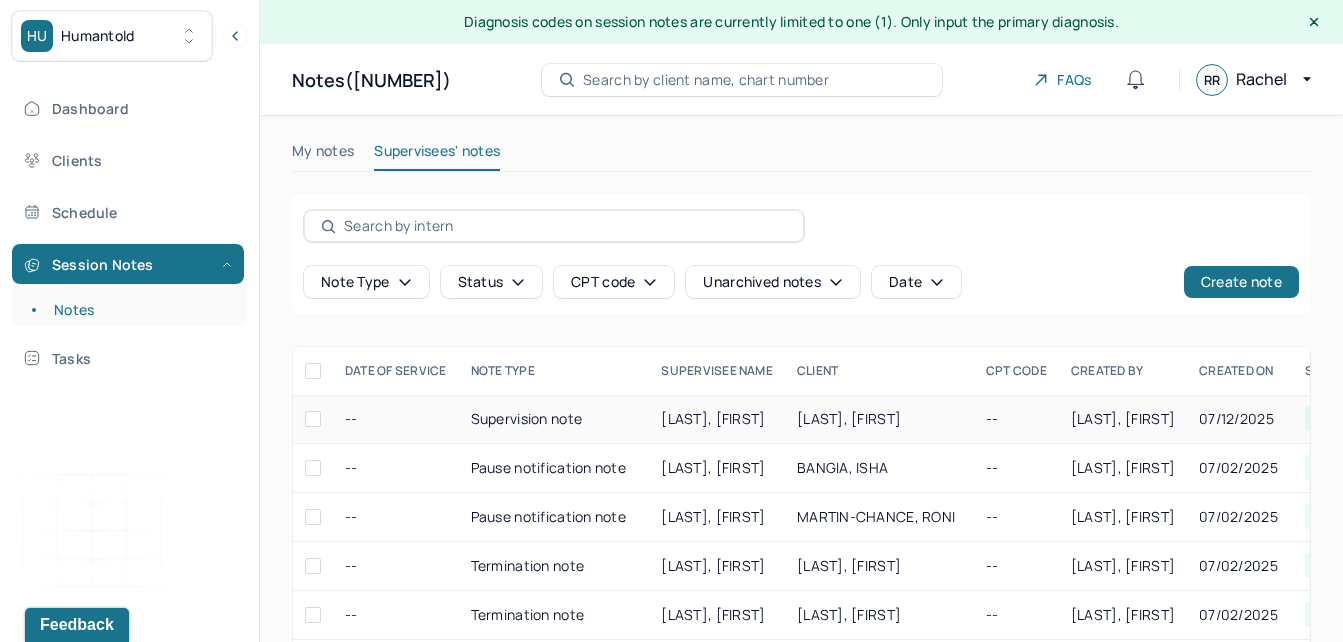 click on "[LAST], [FIRST]" at bounding box center (879, 419) 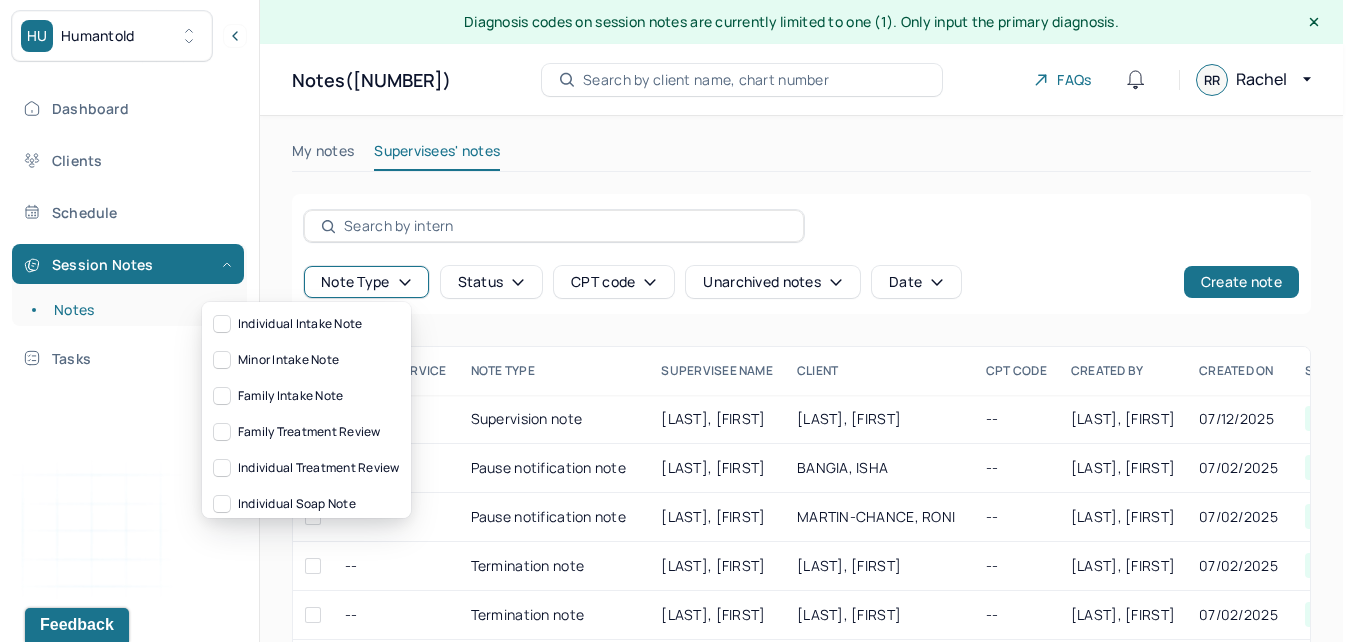 click on "Note type" at bounding box center (366, 282) 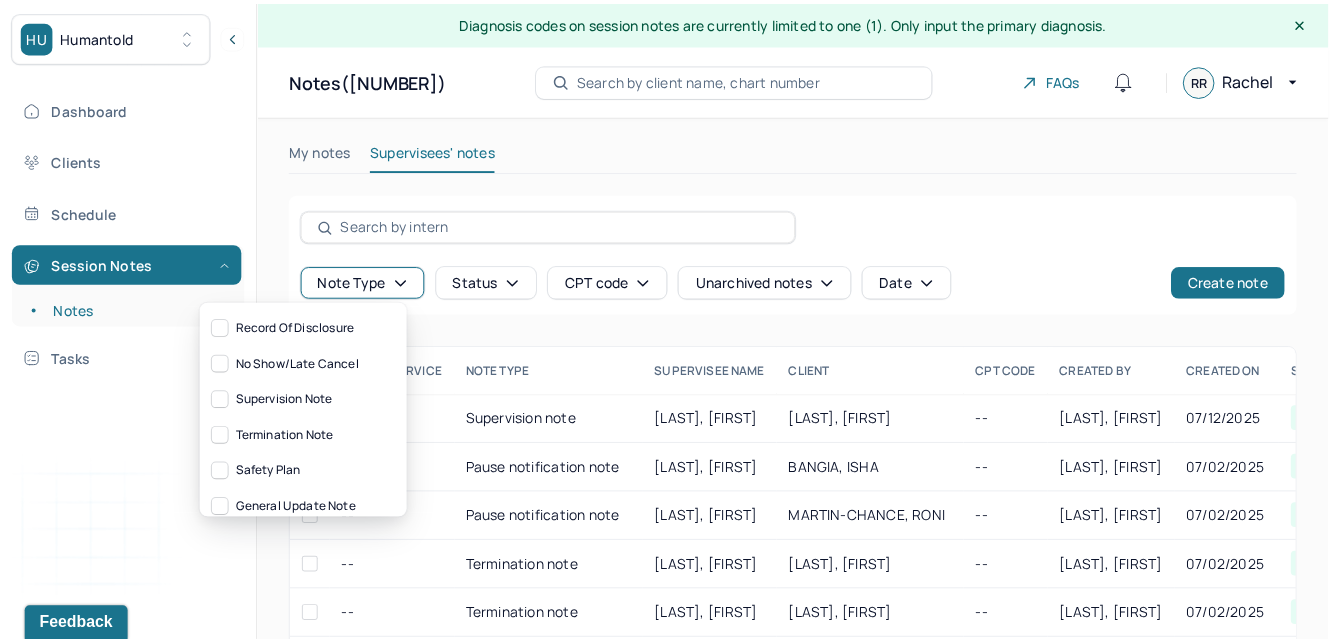 scroll, scrollTop: 261, scrollLeft: 0, axis: vertical 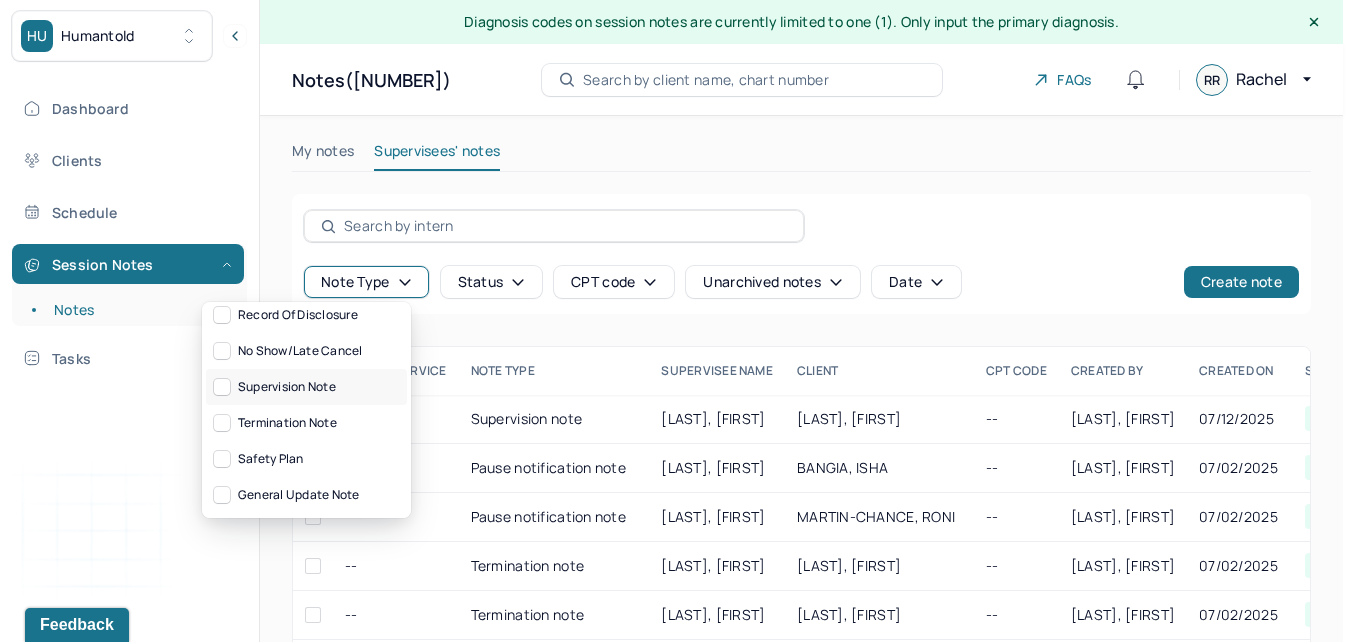 click on "Supervision note" at bounding box center [306, 387] 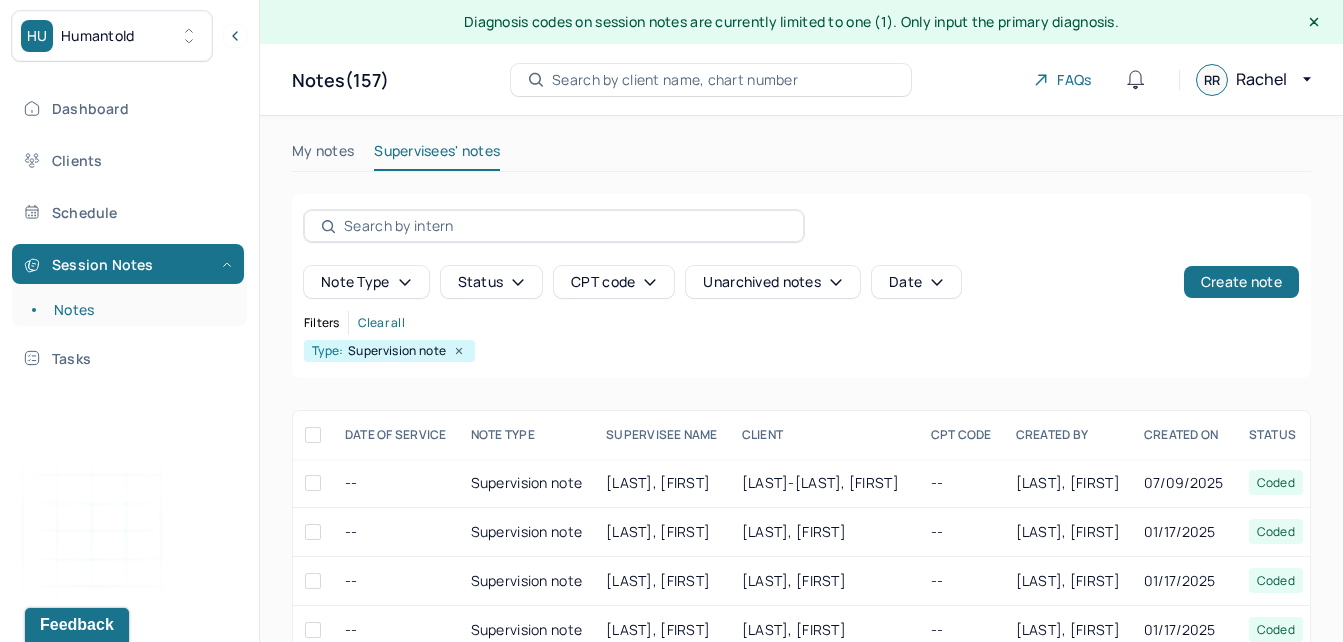 click on "My notes     Supervisees' notes" at bounding box center (801, 156) 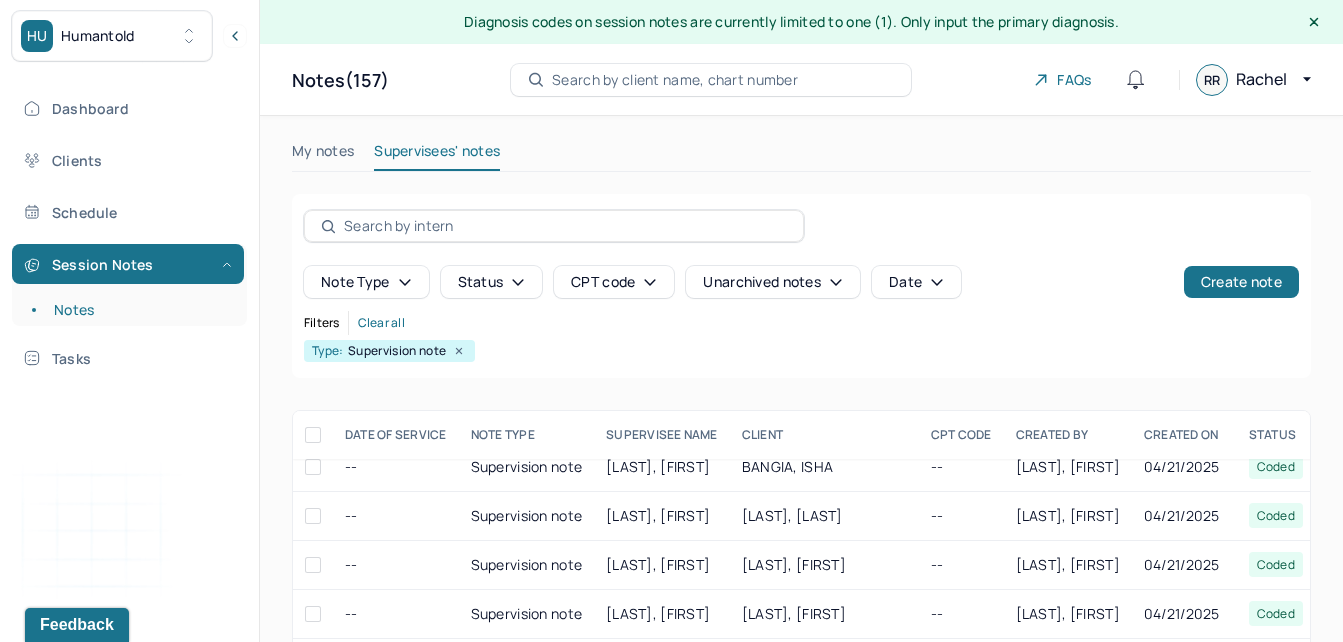 scroll, scrollTop: 3232, scrollLeft: 0, axis: vertical 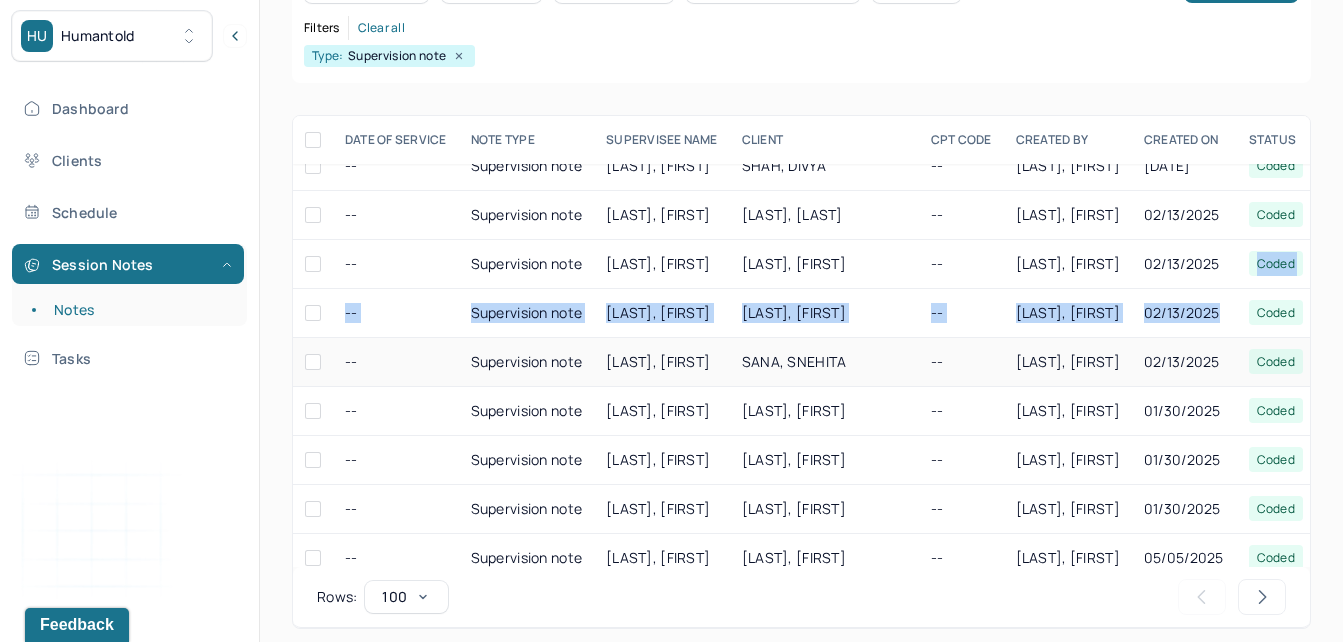 drag, startPoint x: 1263, startPoint y: 274, endPoint x: 1279, endPoint y: 347, distance: 74.73286 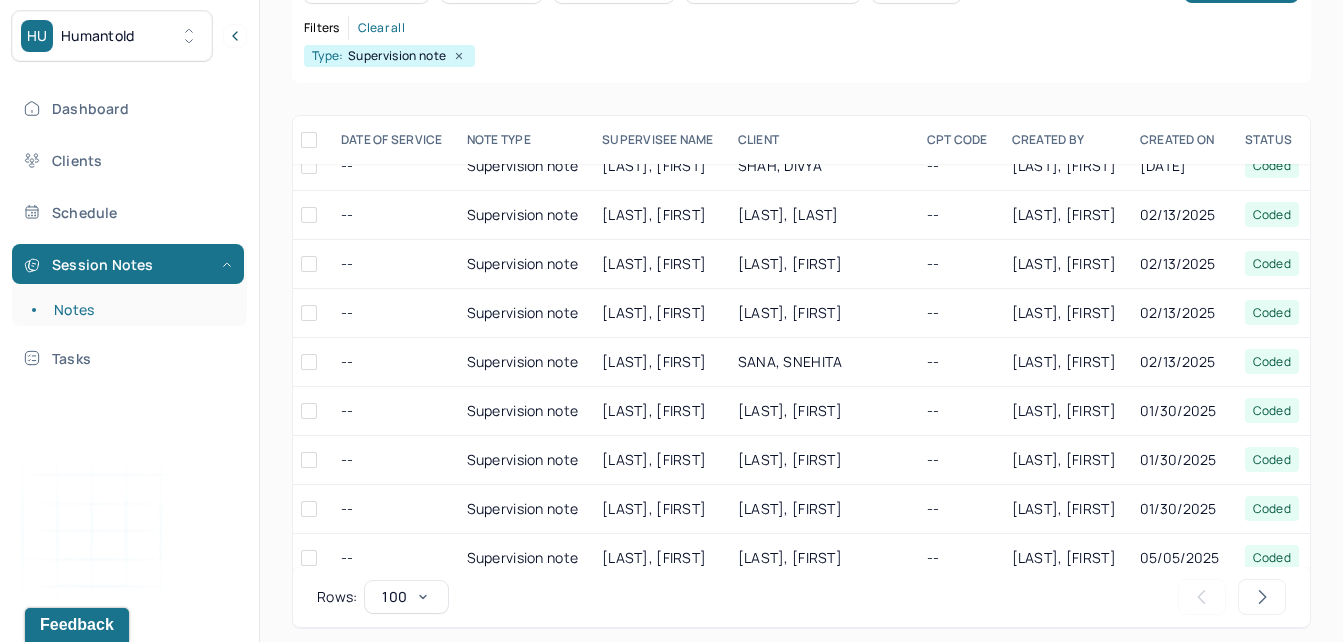 drag, startPoint x: 1279, startPoint y: 347, endPoint x: 1331, endPoint y: 384, distance: 63.82006 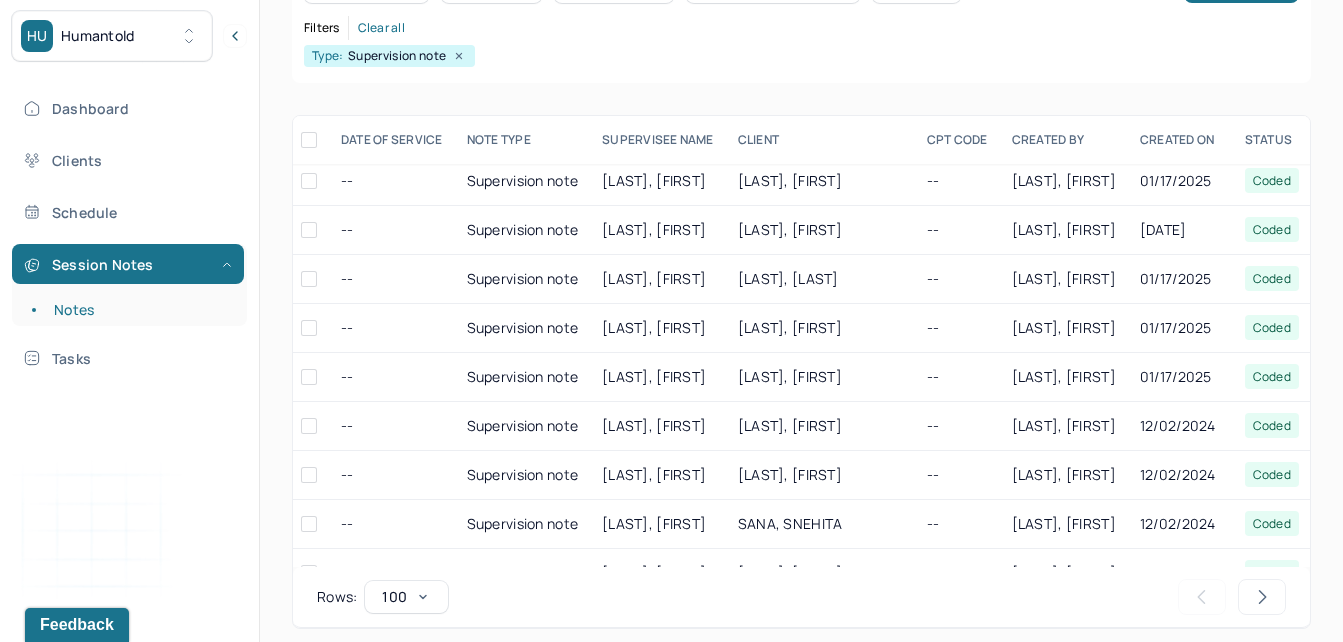 scroll, scrollTop: 139, scrollLeft: 4, axis: both 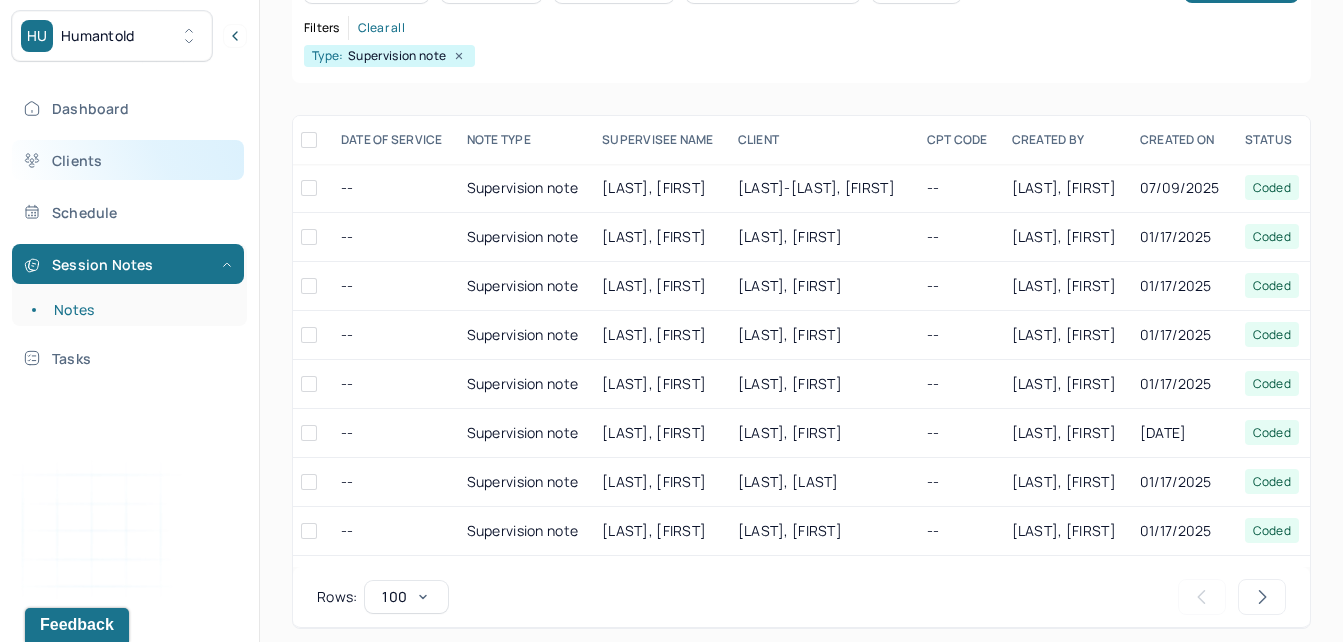 click on "Clients" at bounding box center (128, 160) 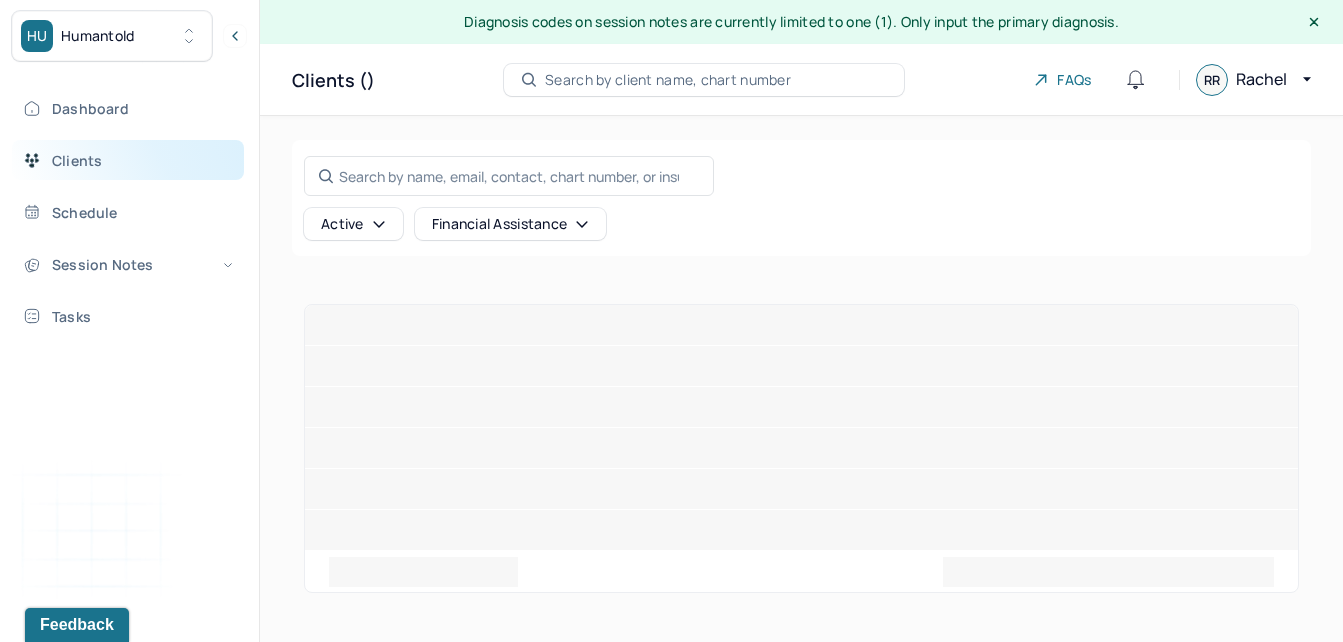 scroll, scrollTop: 0, scrollLeft: 0, axis: both 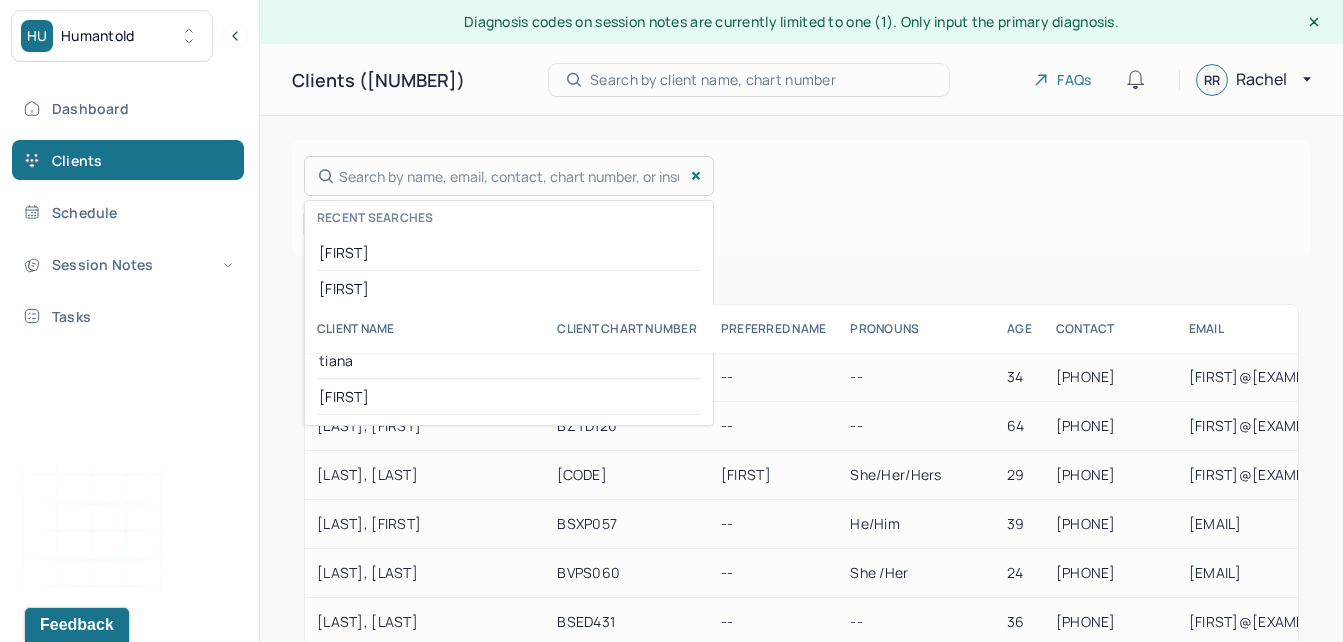 click on "Search by name, email, contact, chart number, or insurance id... Recent searches [FIRST] [FIRST] [FIRST] [FIRST] [FIRST]" at bounding box center (509, 176) 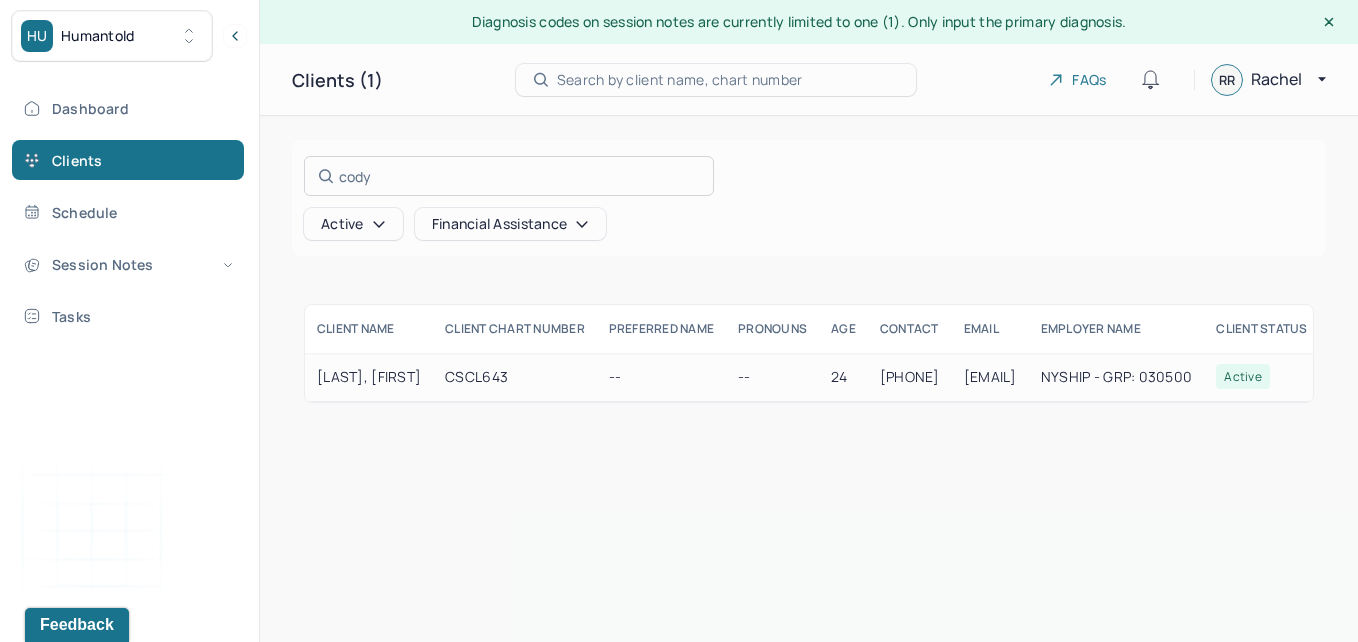 type on "cody" 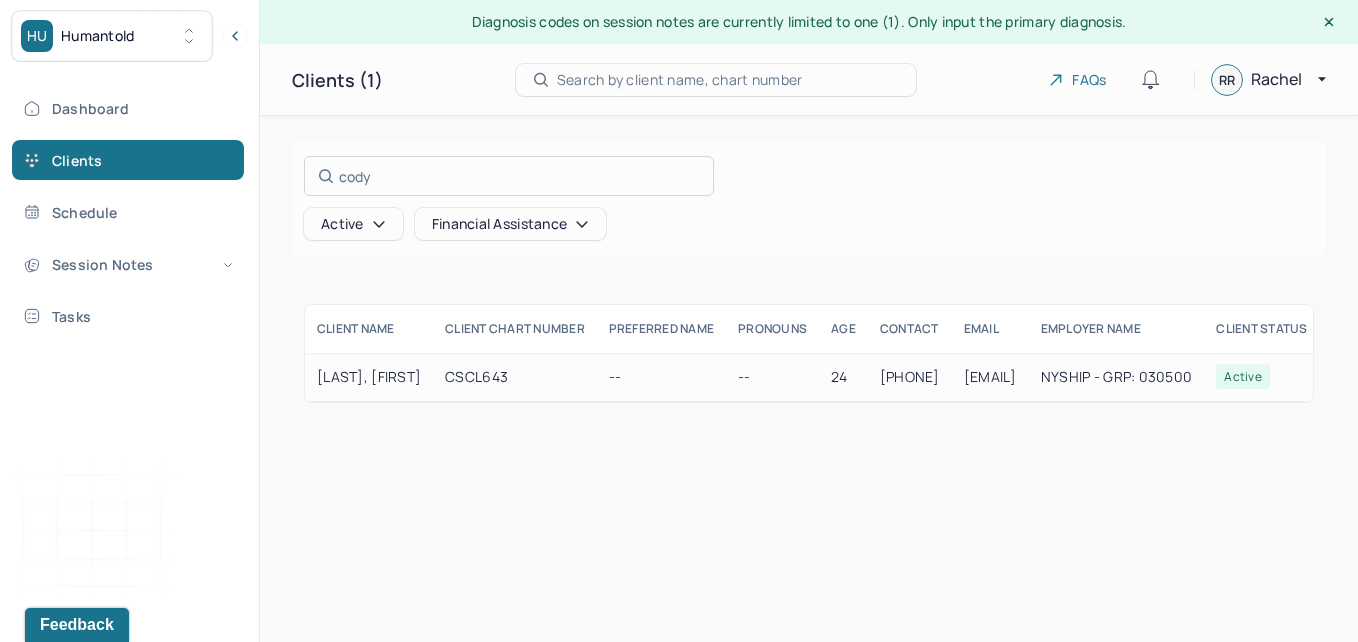 click at bounding box center (679, 321) 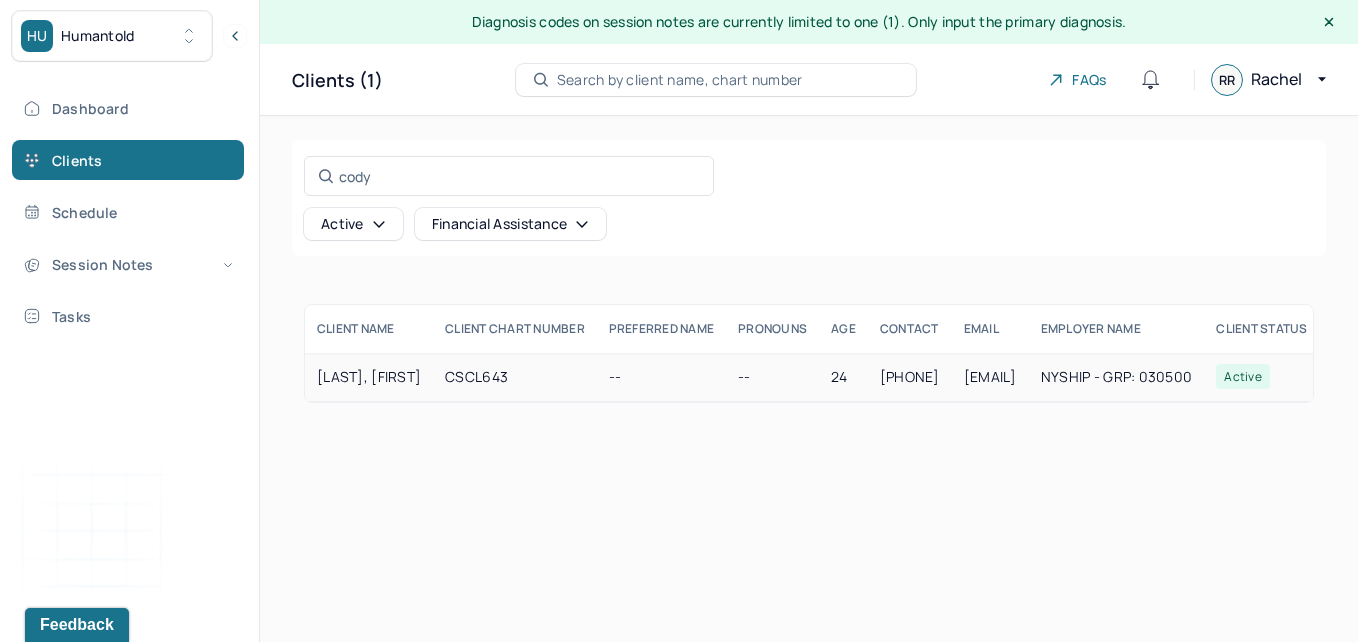 click on "[LAST], [FIRST]" at bounding box center [369, 377] 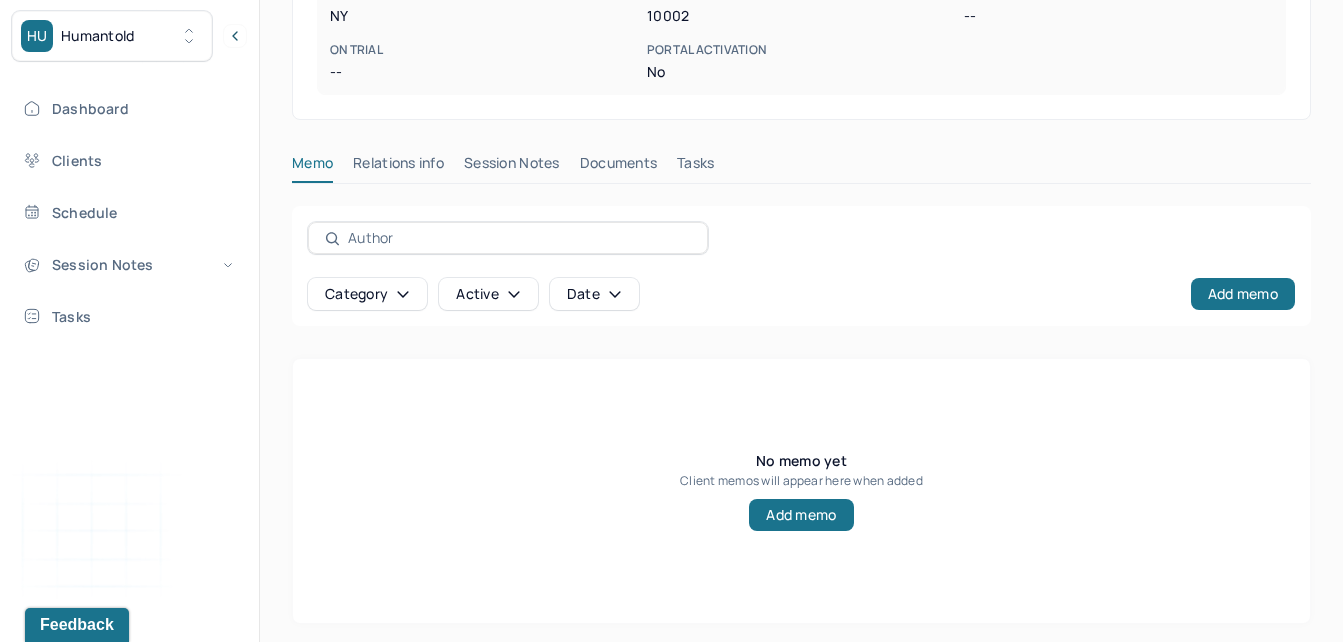 scroll, scrollTop: 567, scrollLeft: 0, axis: vertical 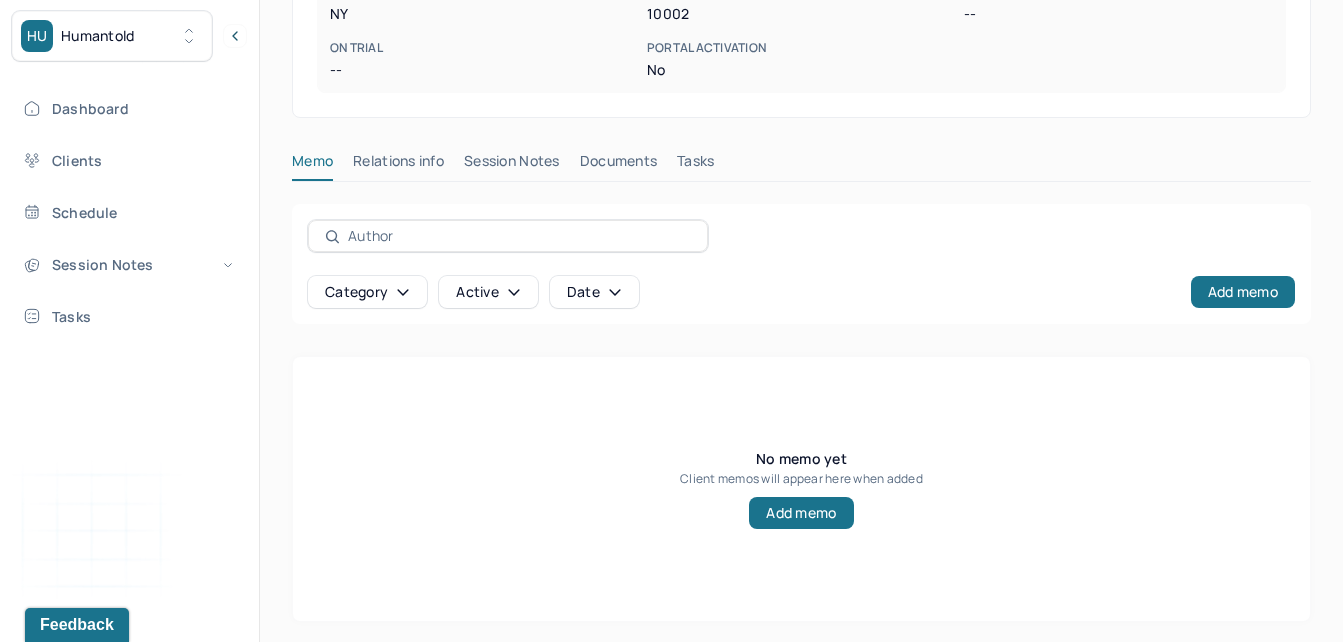 click on "Session Notes" at bounding box center [512, 165] 